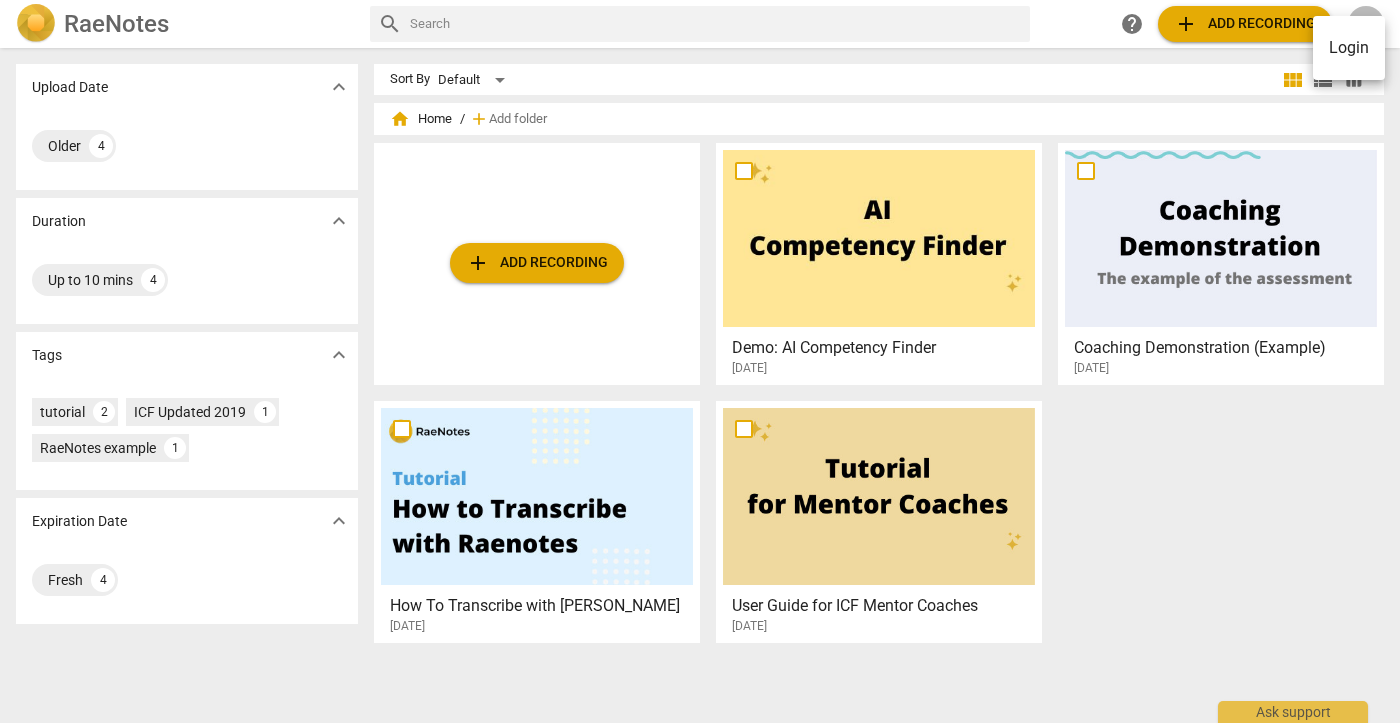 scroll, scrollTop: 0, scrollLeft: 0, axis: both 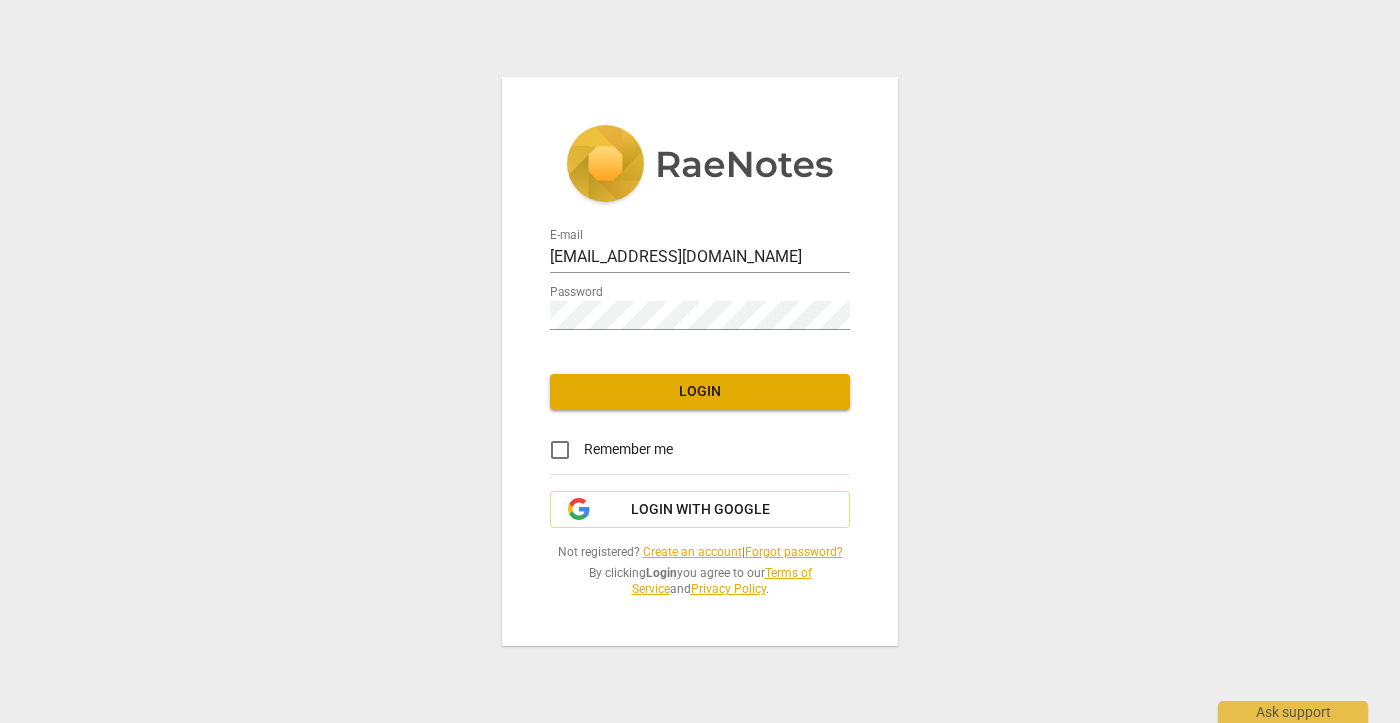 click on "Login" at bounding box center [700, 392] 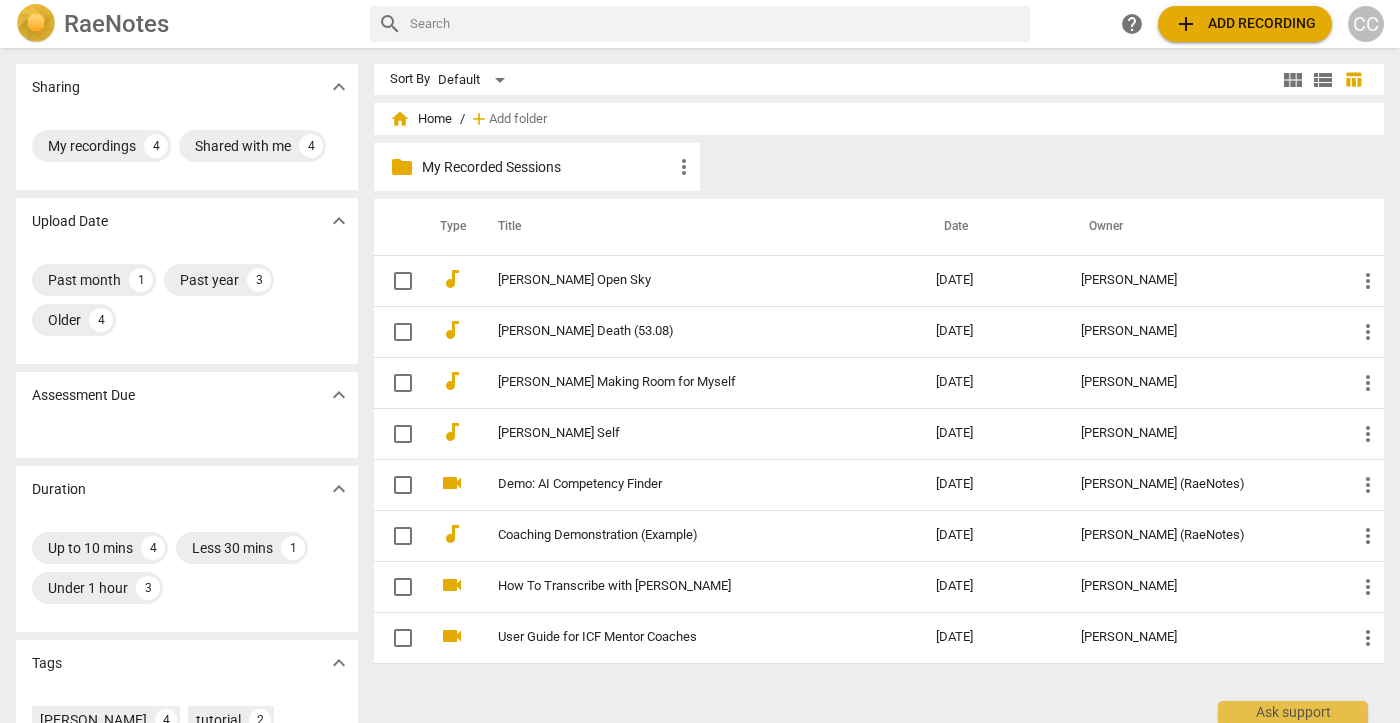 click on "CC" at bounding box center [1366, 24] 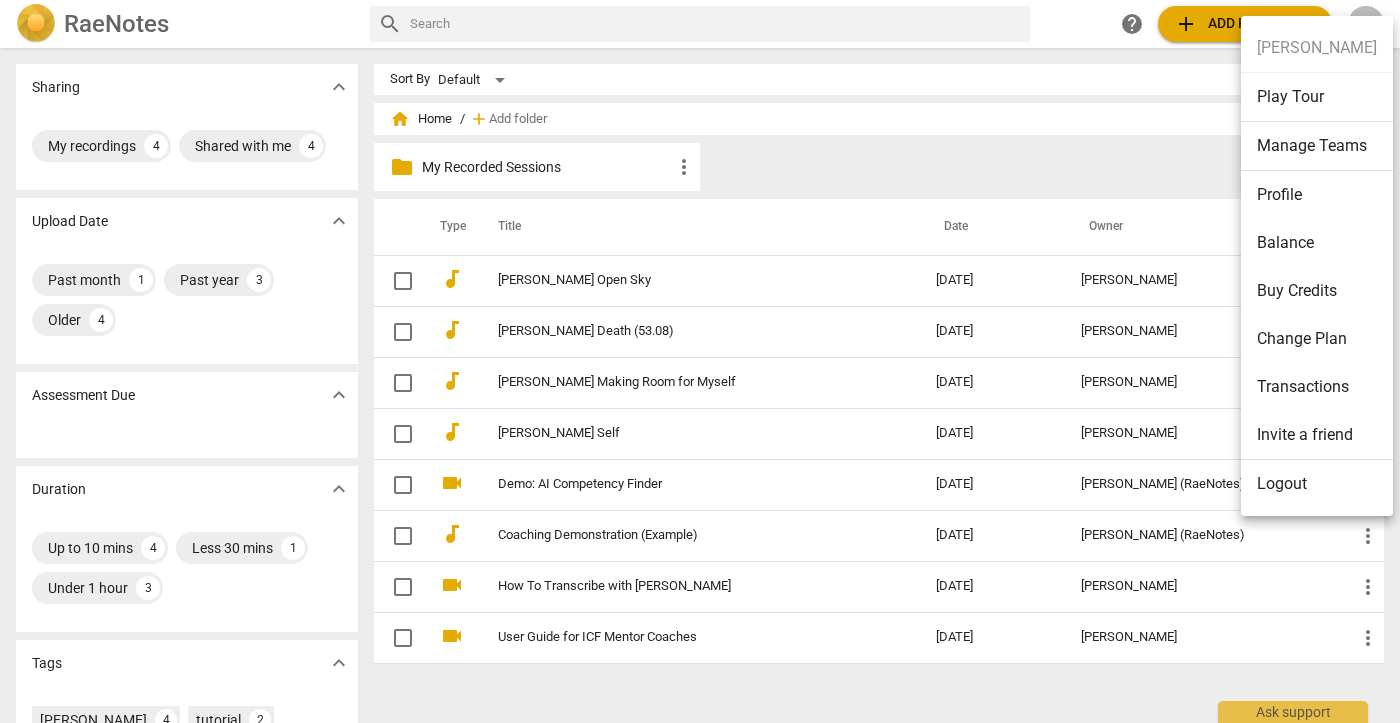 click on "Balance" at bounding box center [1317, 243] 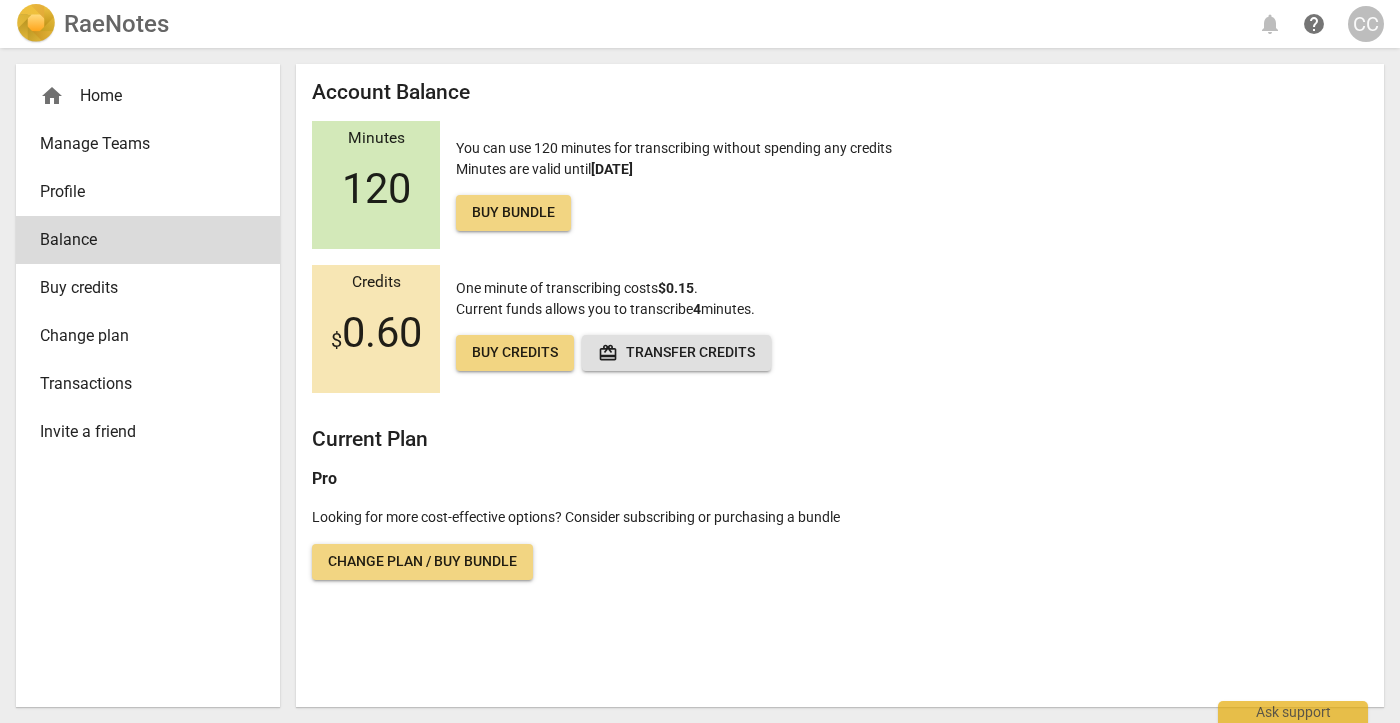 click on "CC" at bounding box center [1366, 24] 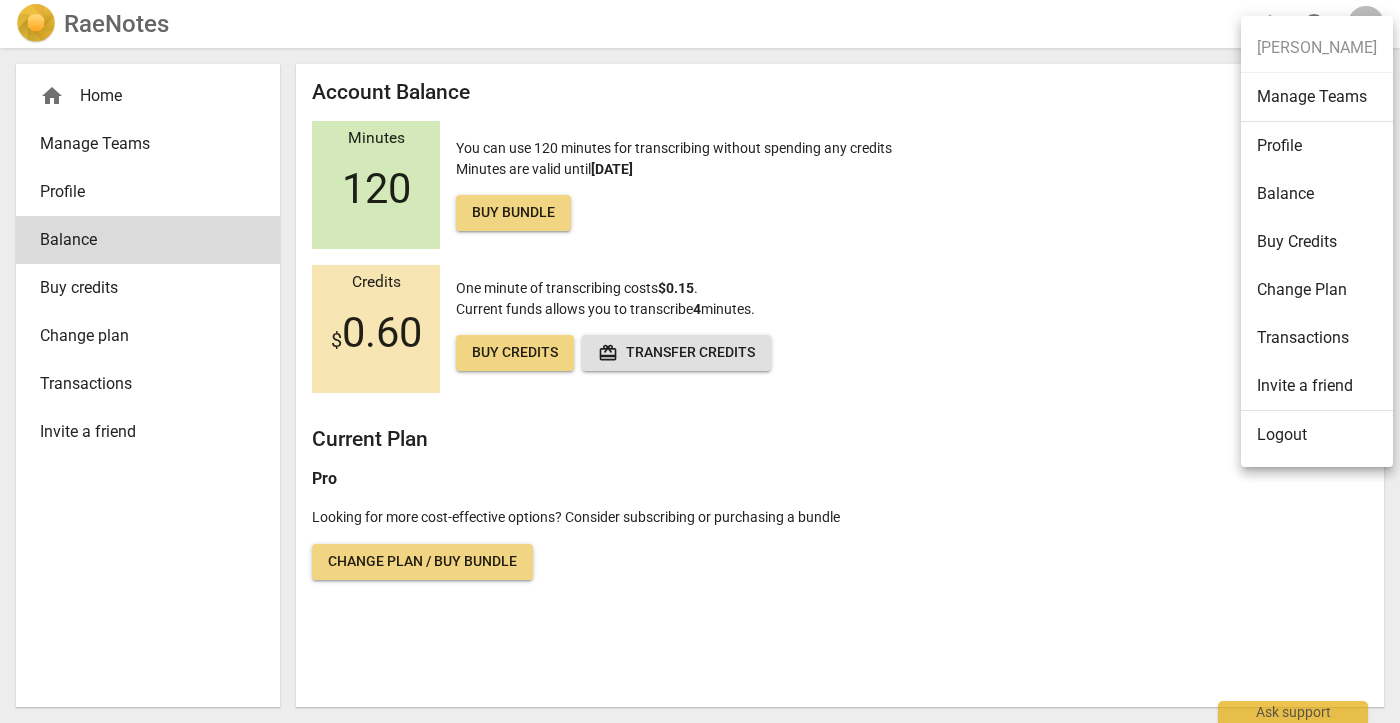 click at bounding box center [700, 361] 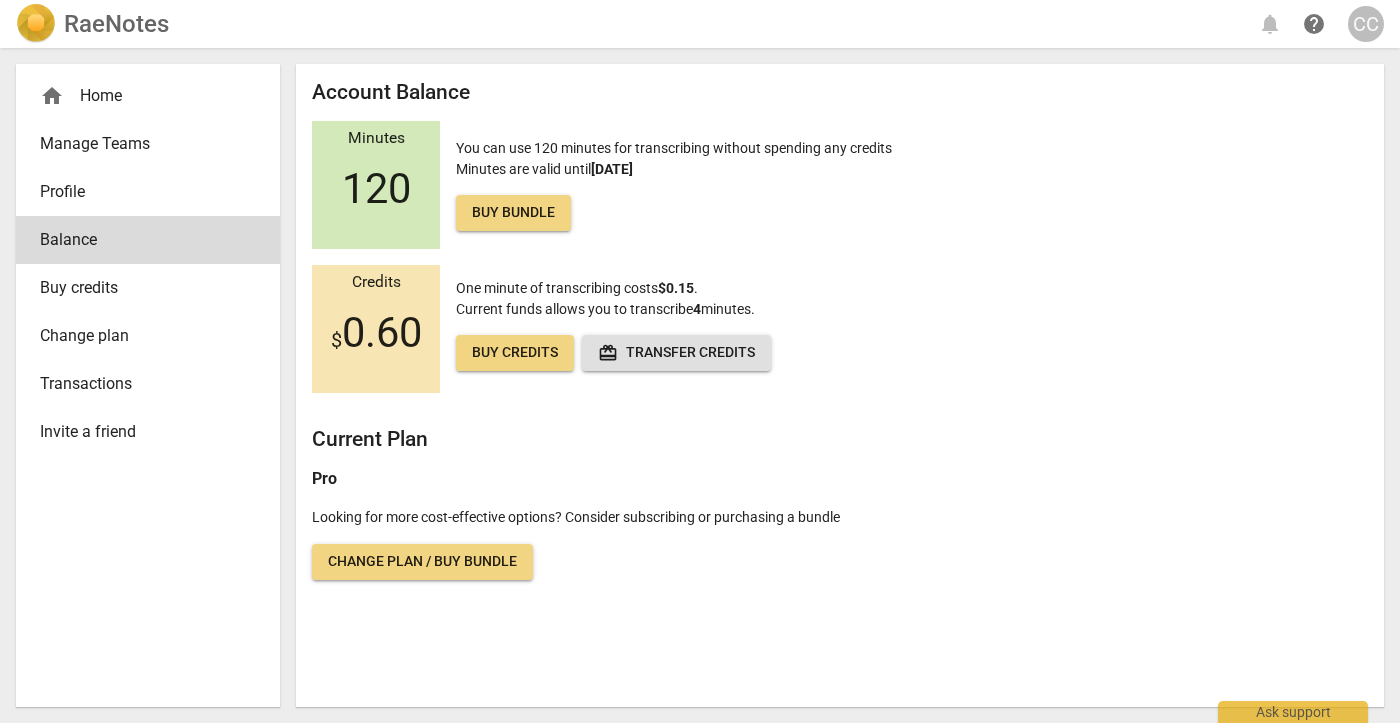click on "Change plan / Buy bundle" at bounding box center [422, 562] 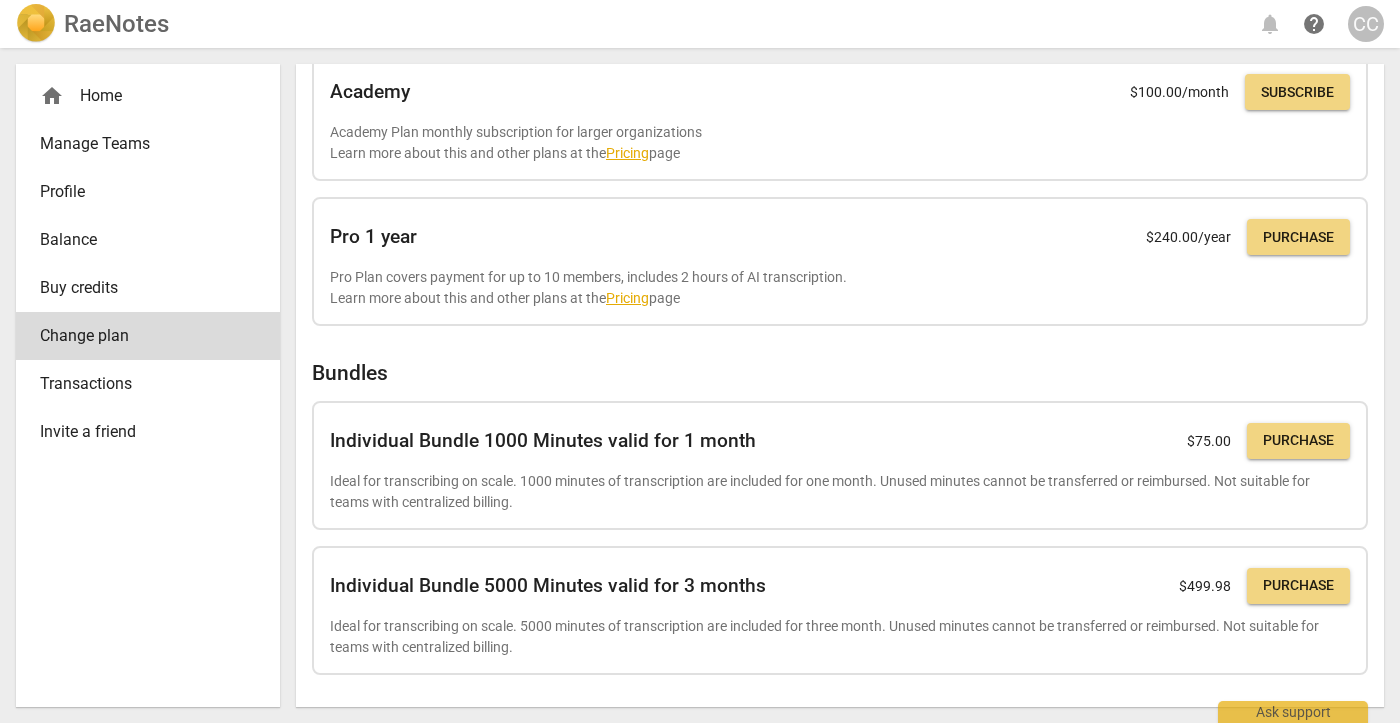 scroll, scrollTop: 0, scrollLeft: 0, axis: both 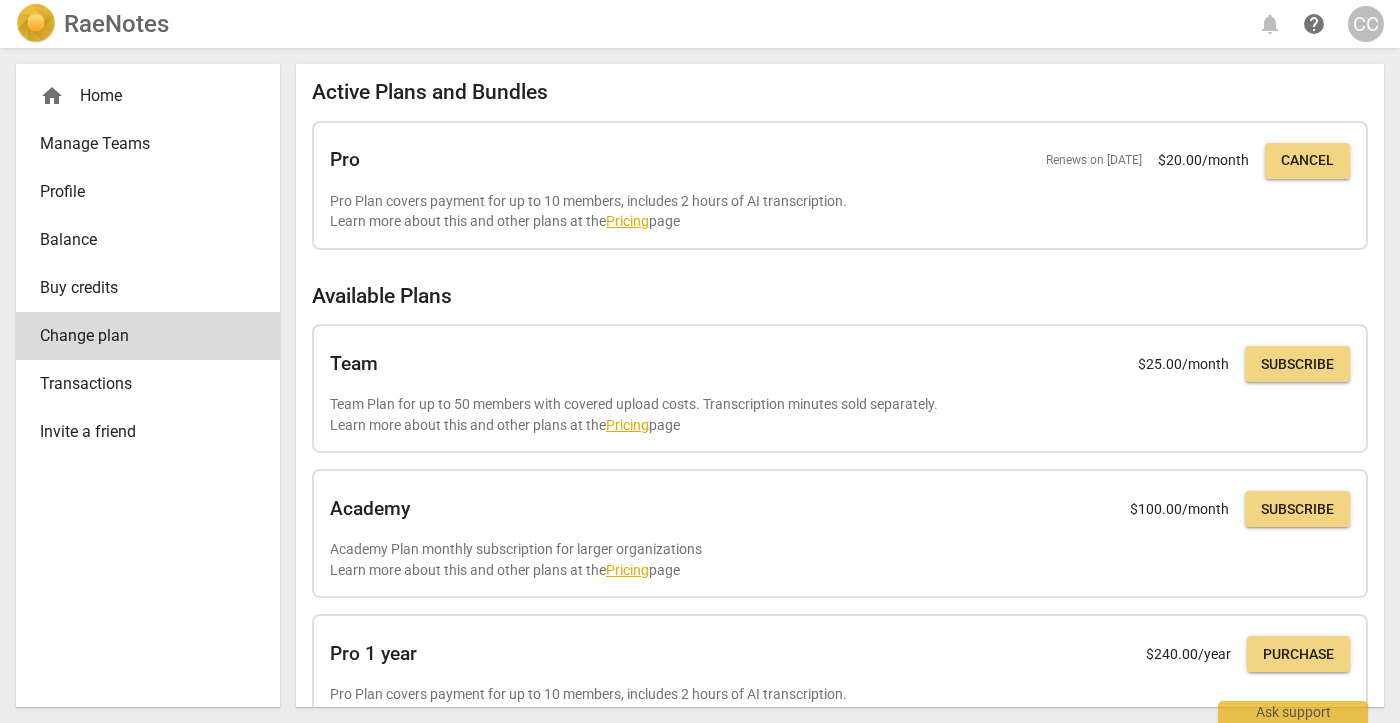click on "Profile" at bounding box center [140, 192] 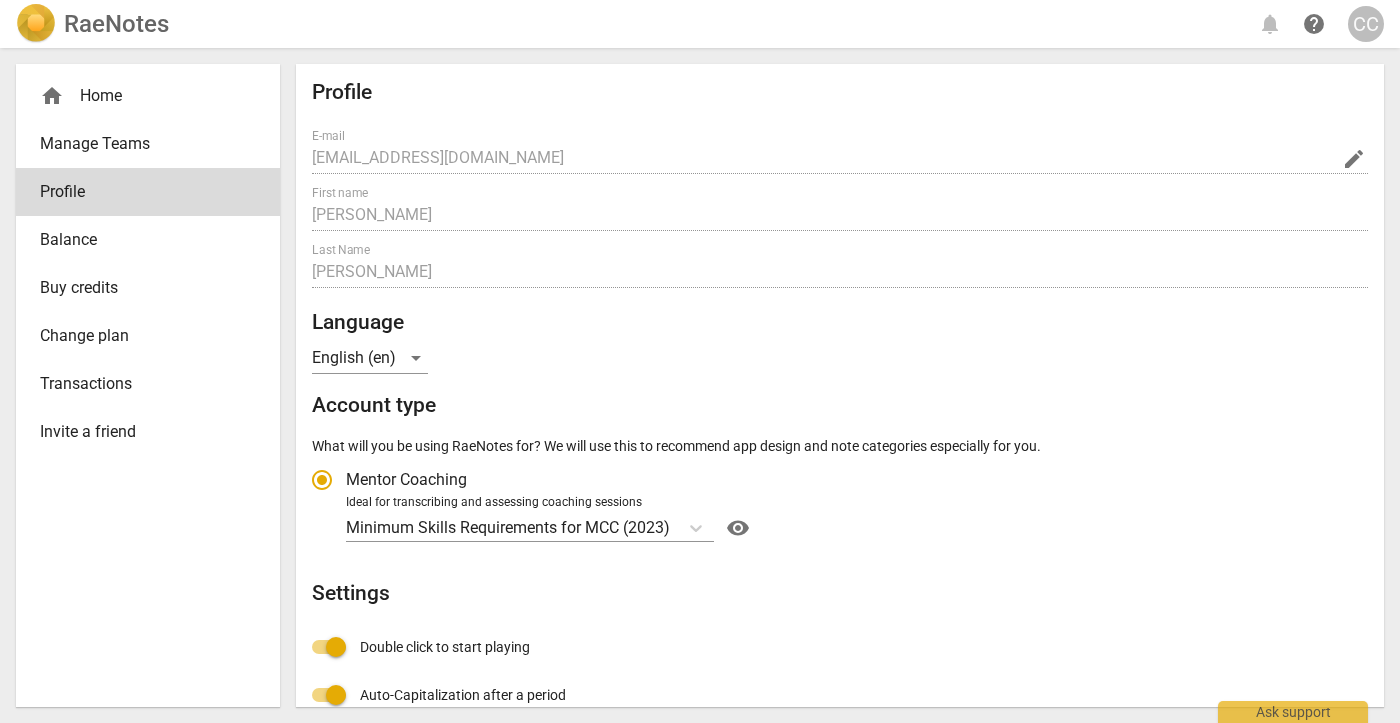 radio on "false" 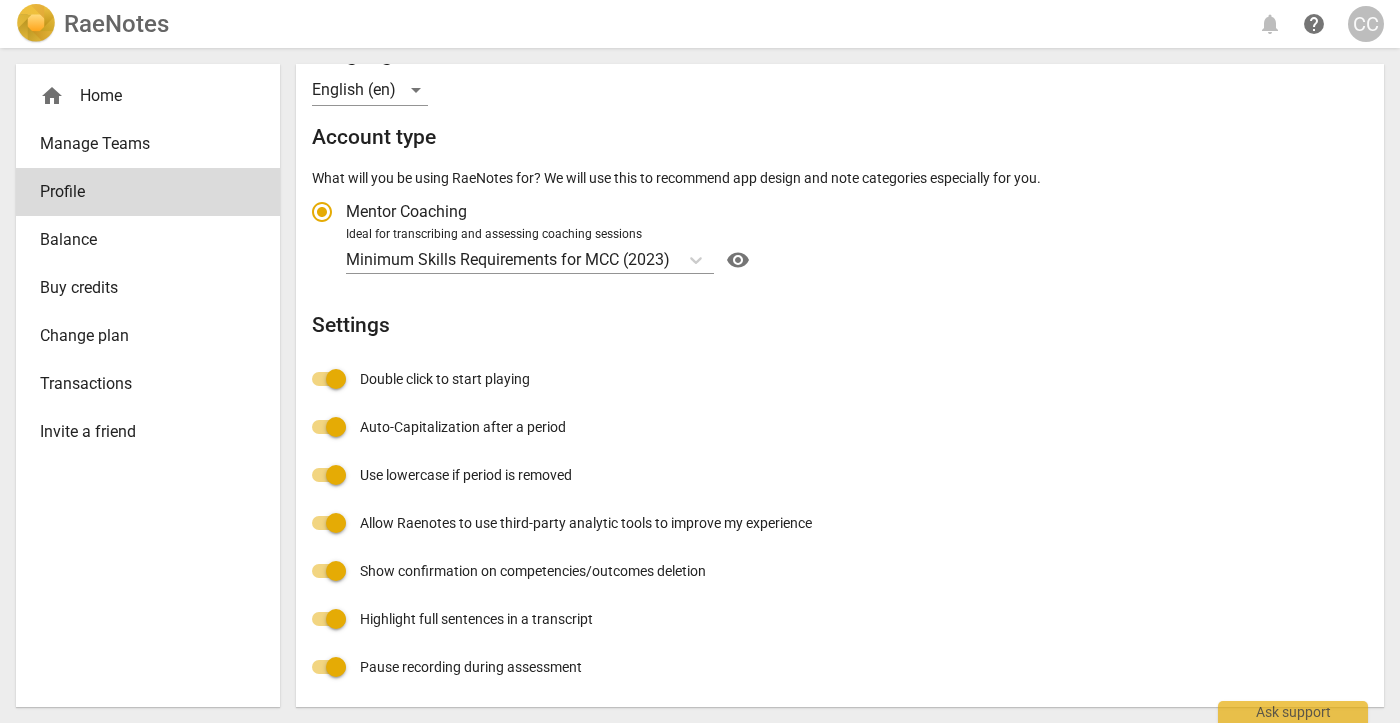 scroll, scrollTop: 0, scrollLeft: 0, axis: both 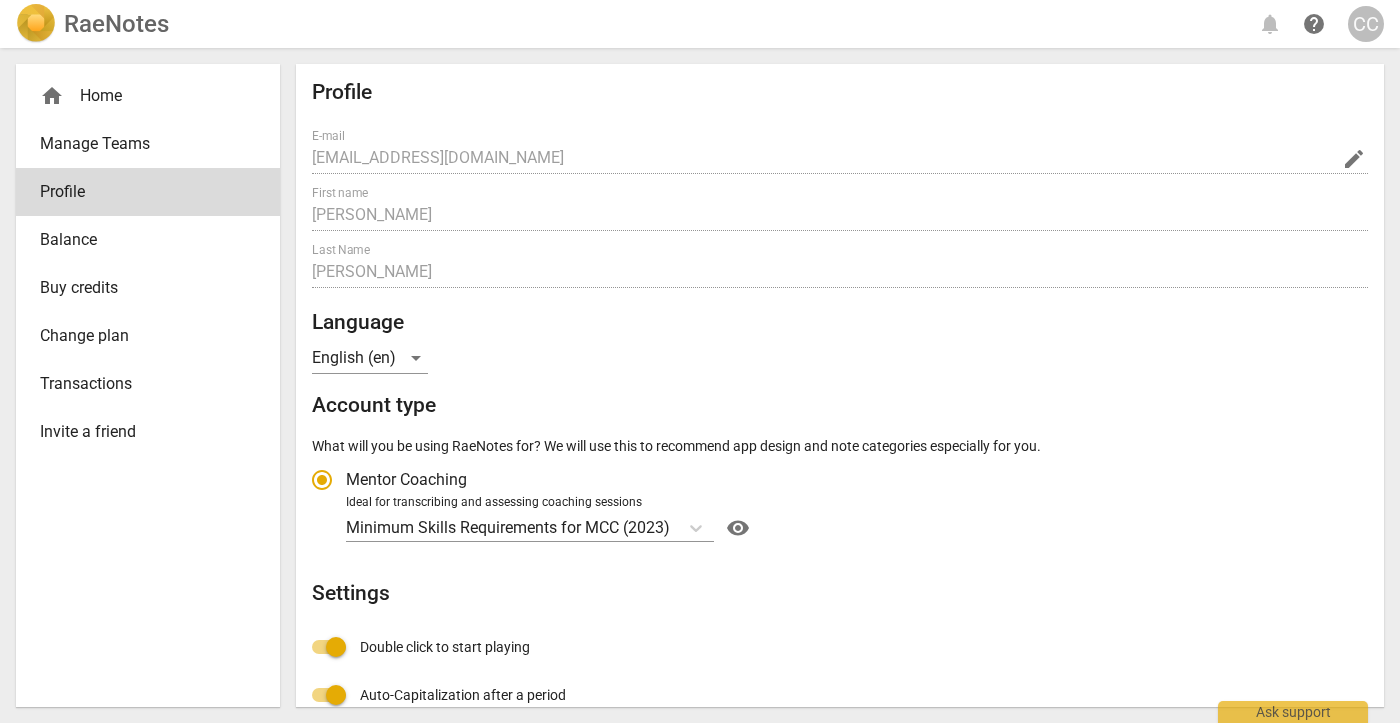 click on "Manage Teams" at bounding box center [140, 144] 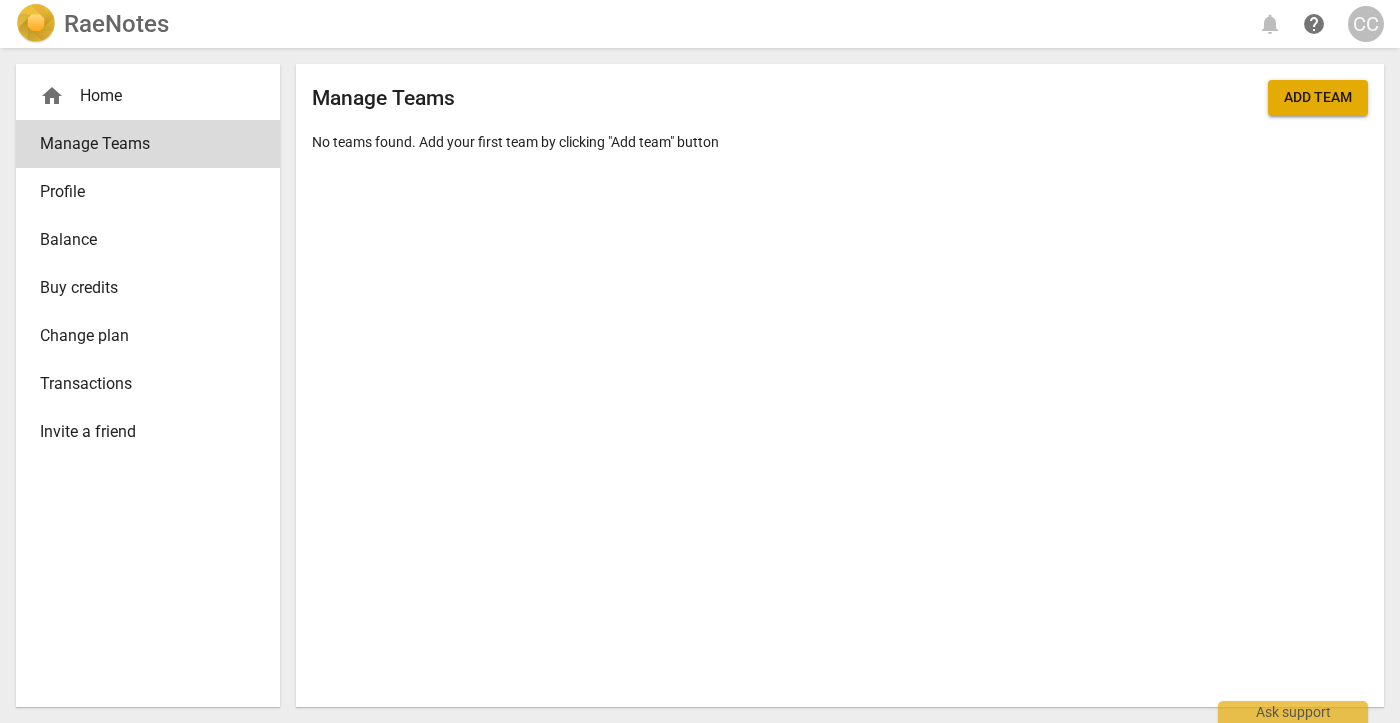 click on "Balance" at bounding box center (140, 240) 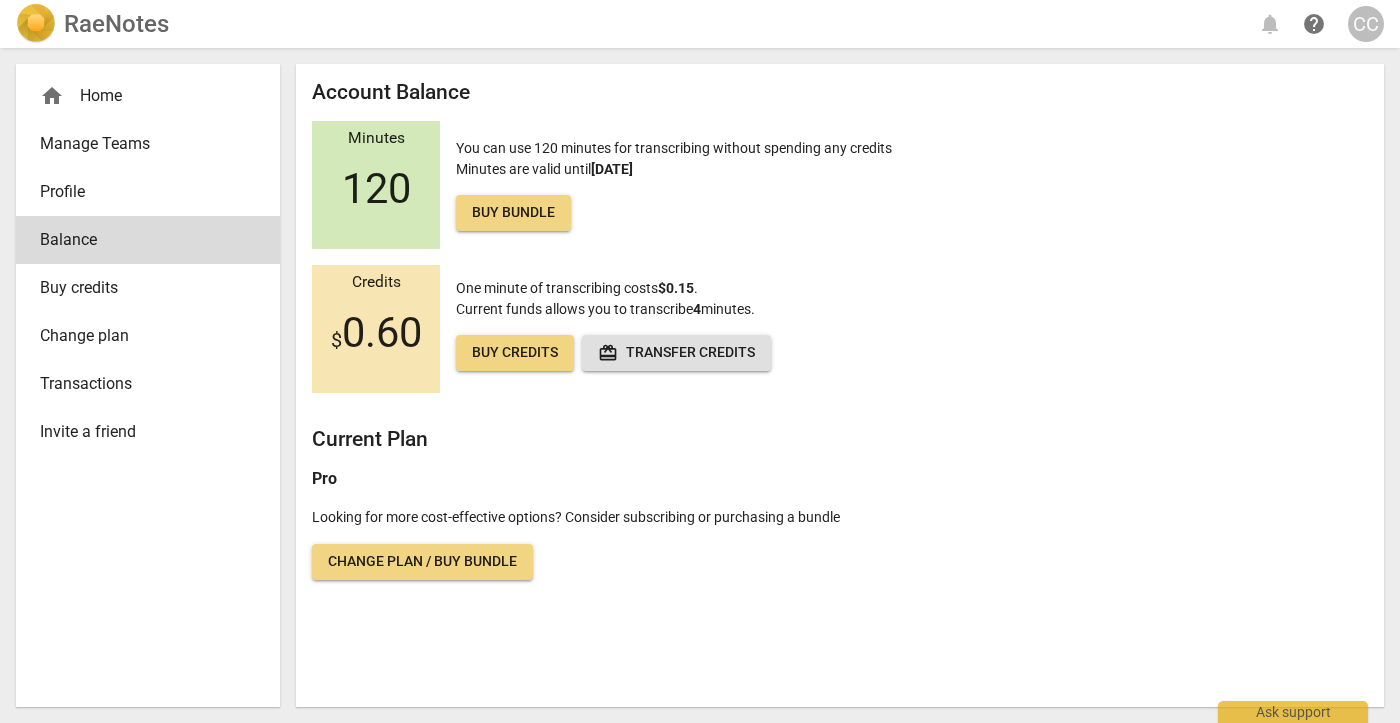 click on "Buy credits" at bounding box center [140, 288] 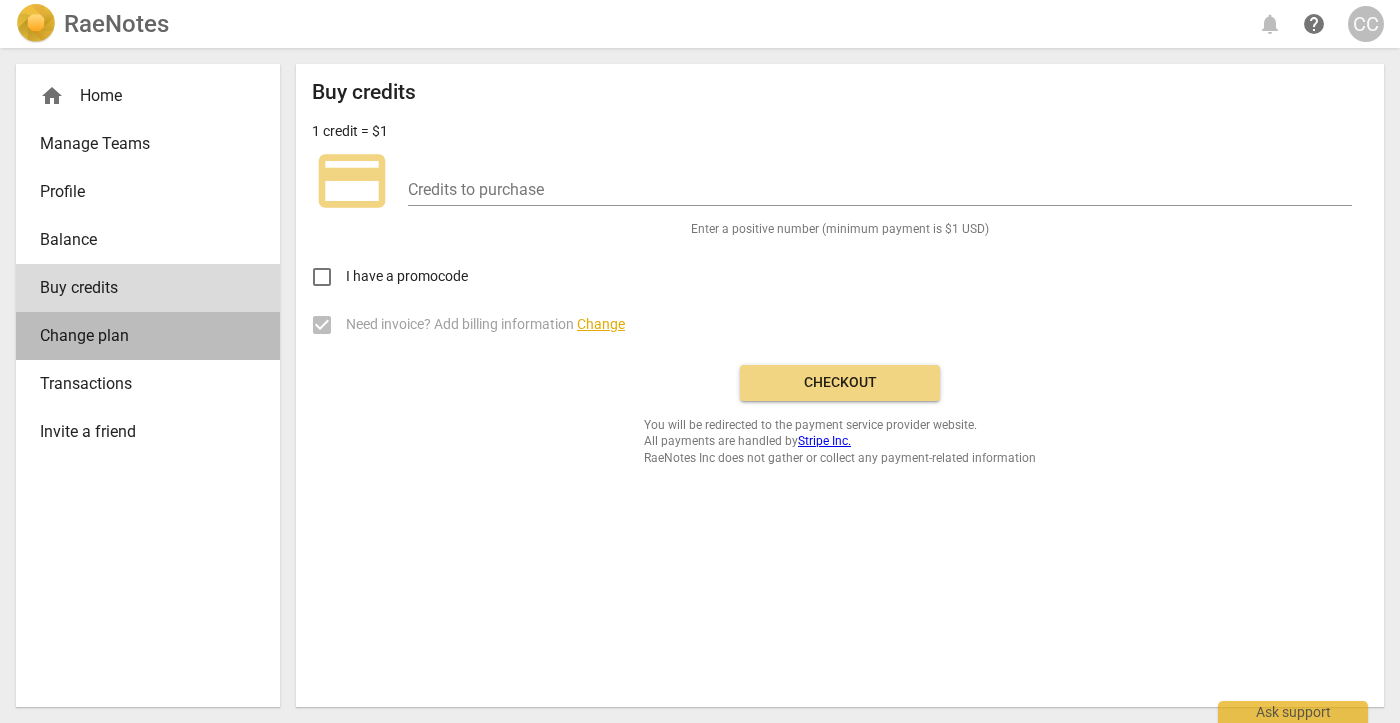click on "Change plan" at bounding box center [140, 336] 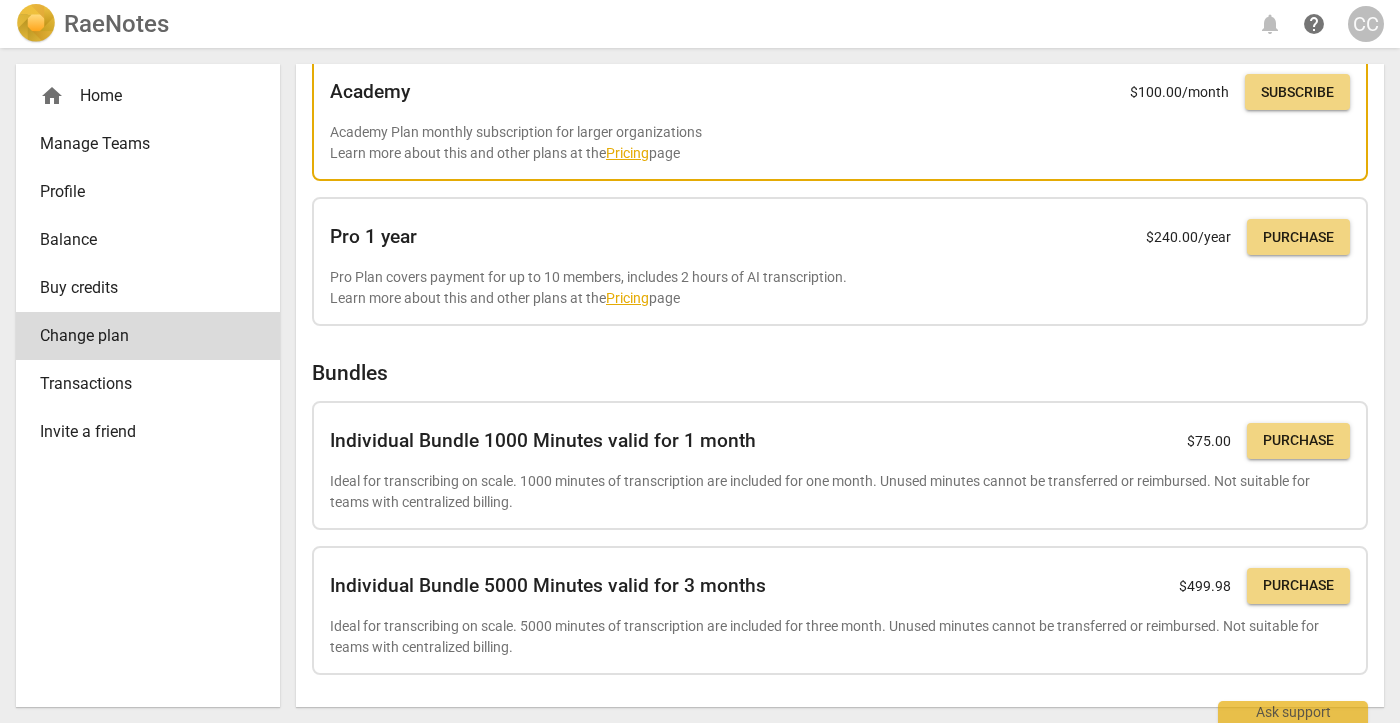 scroll, scrollTop: 414, scrollLeft: 0, axis: vertical 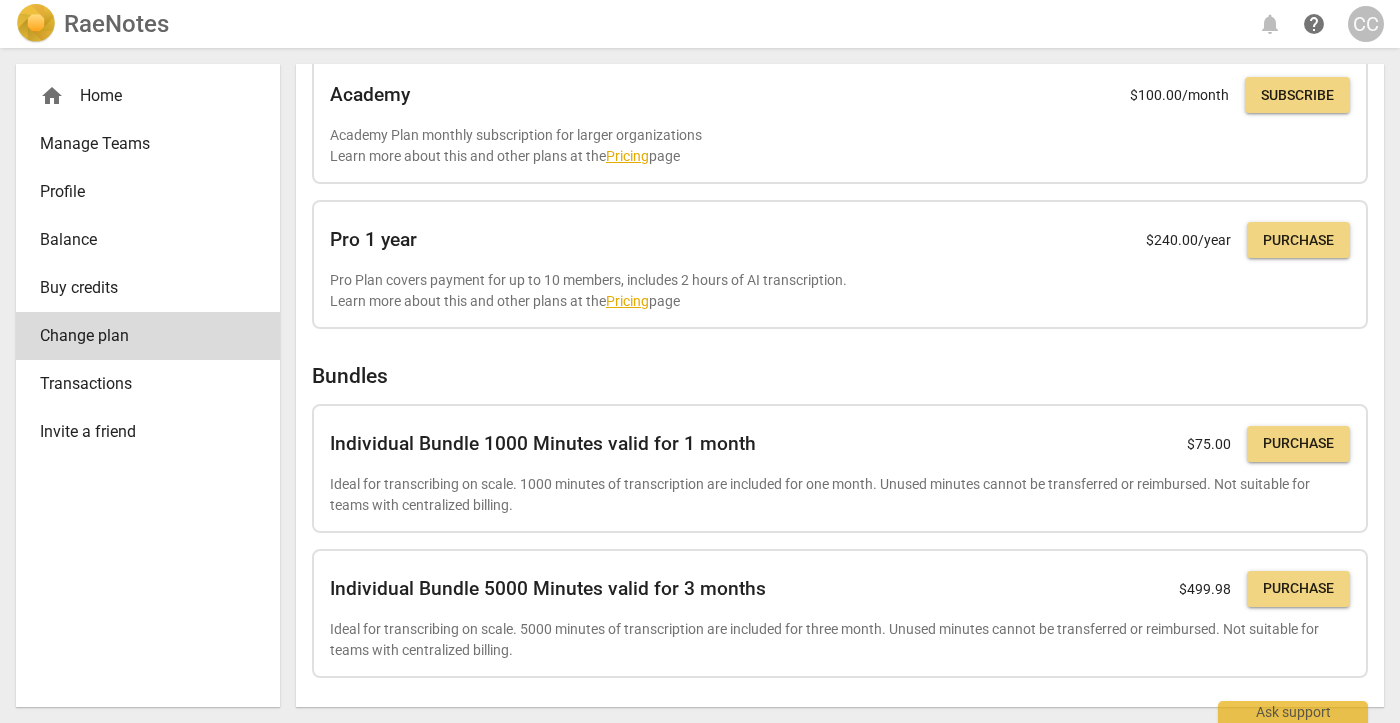 click on "CC" at bounding box center [1366, 24] 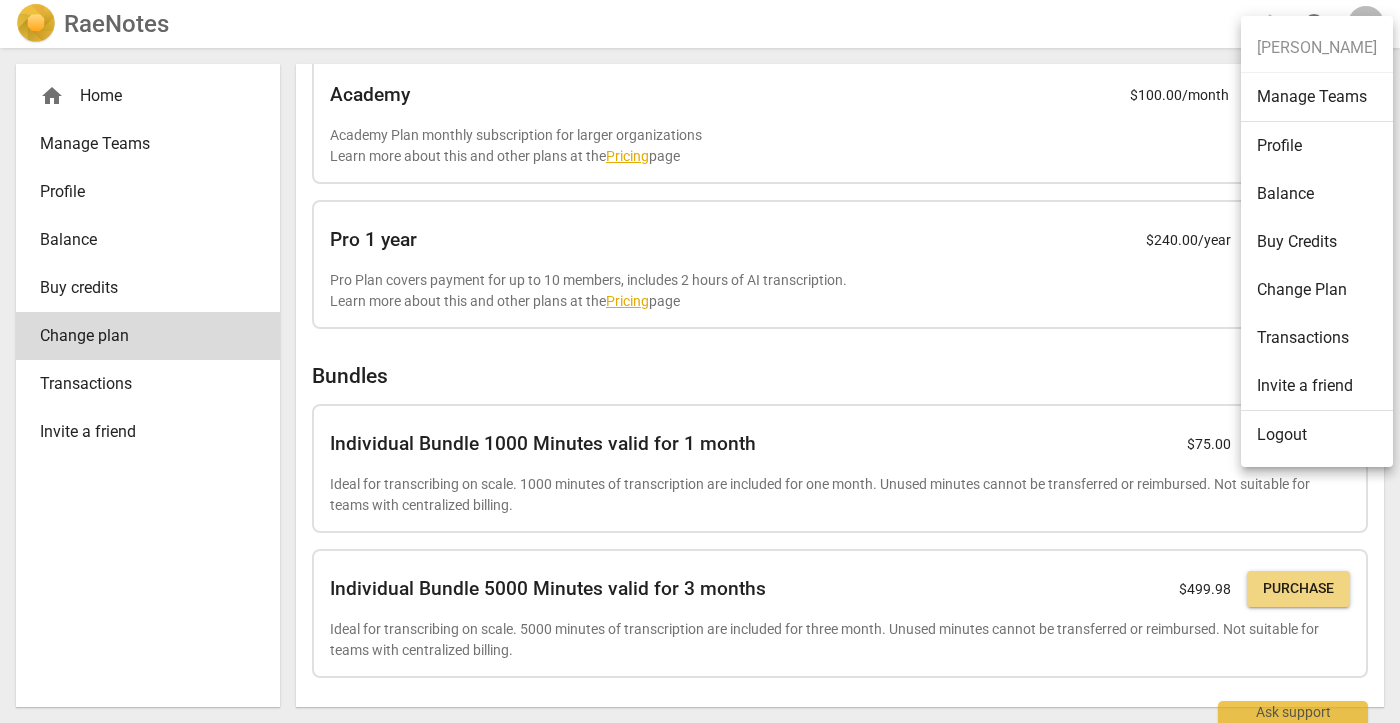 click at bounding box center [700, 361] 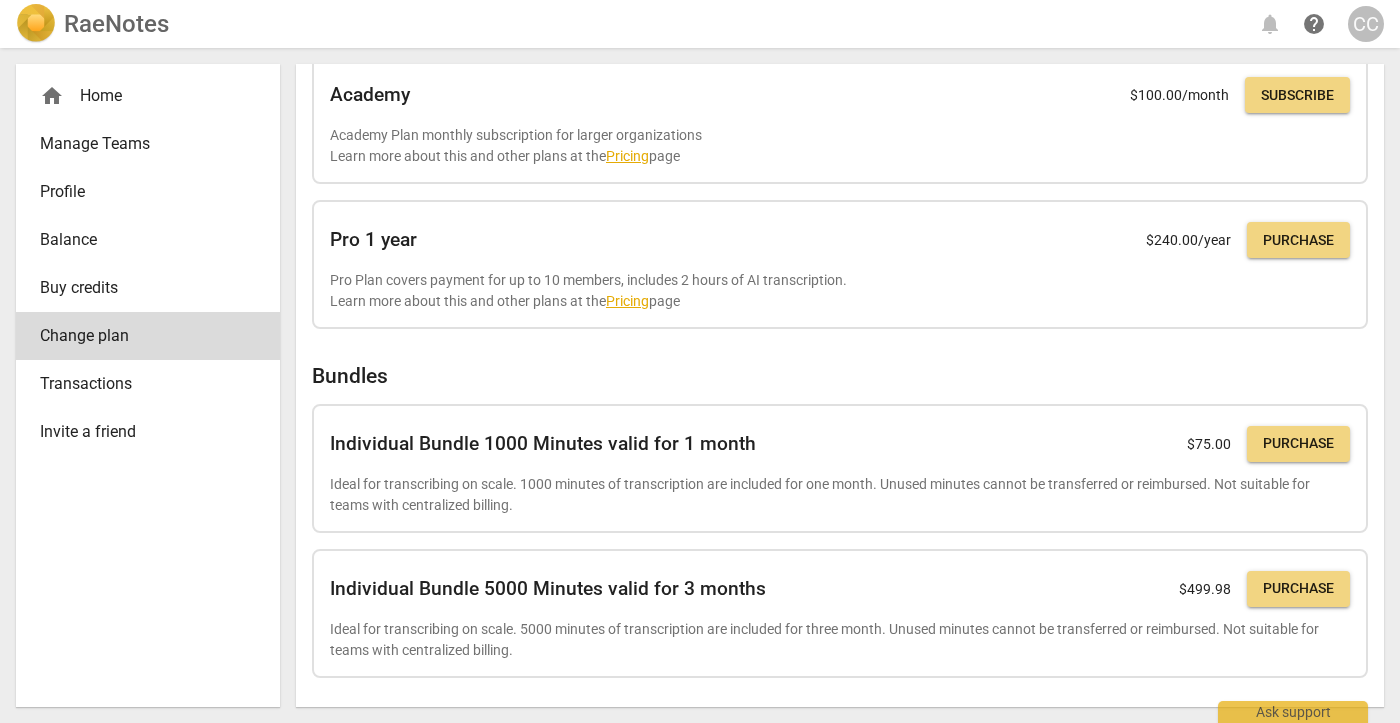 click on "home Home" at bounding box center [140, 96] 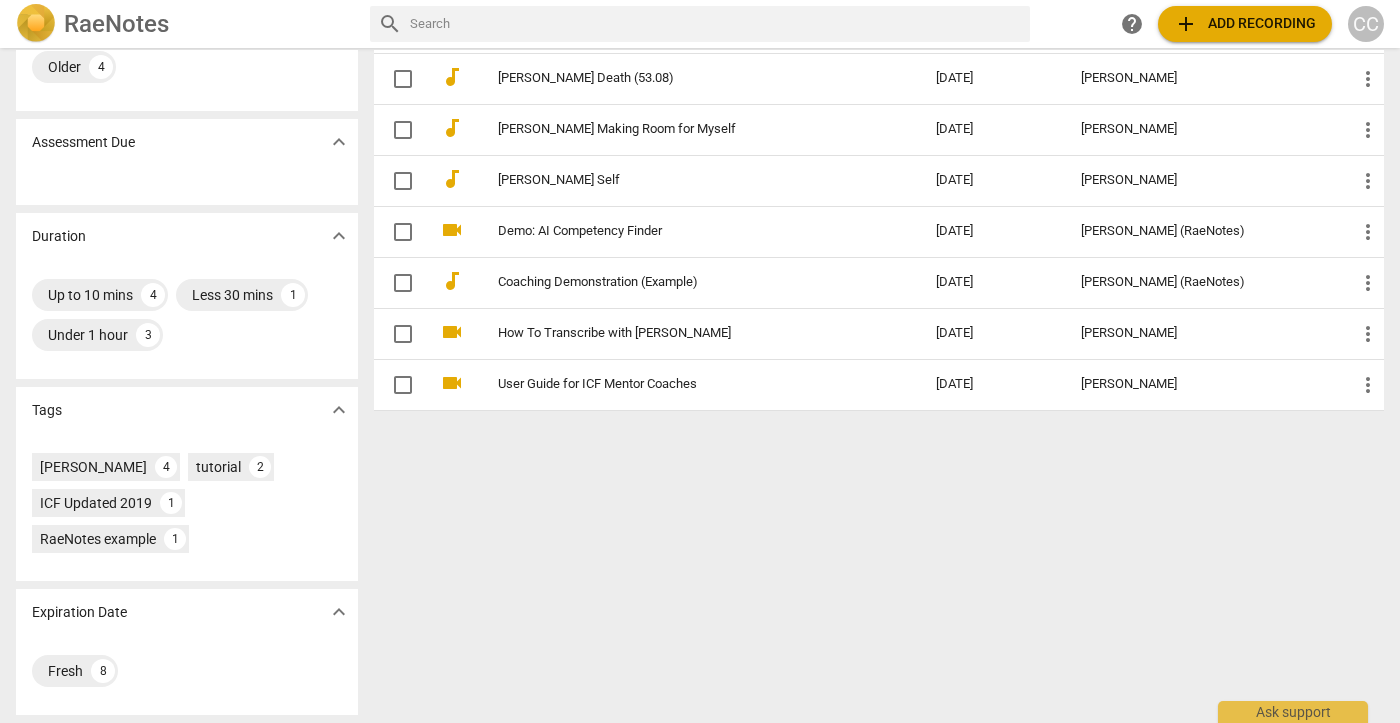 scroll, scrollTop: 0, scrollLeft: 0, axis: both 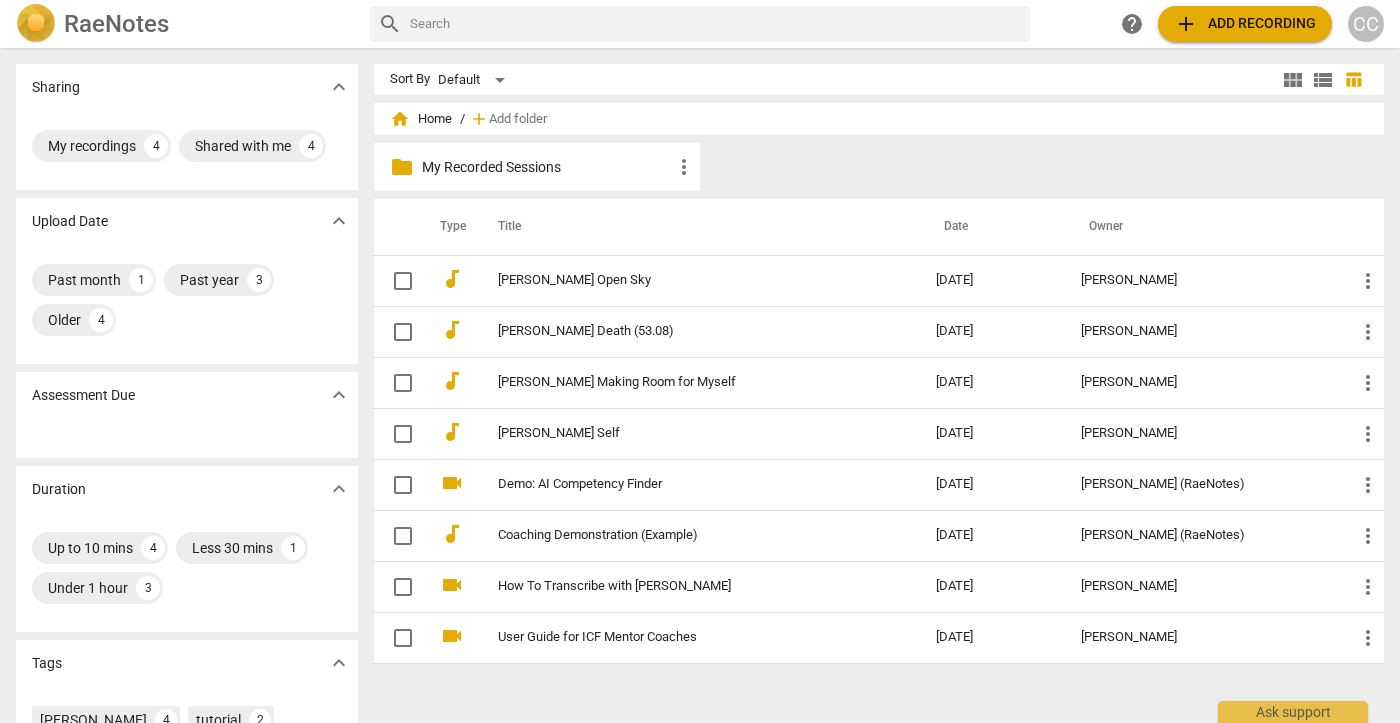 click on "help" at bounding box center (1132, 24) 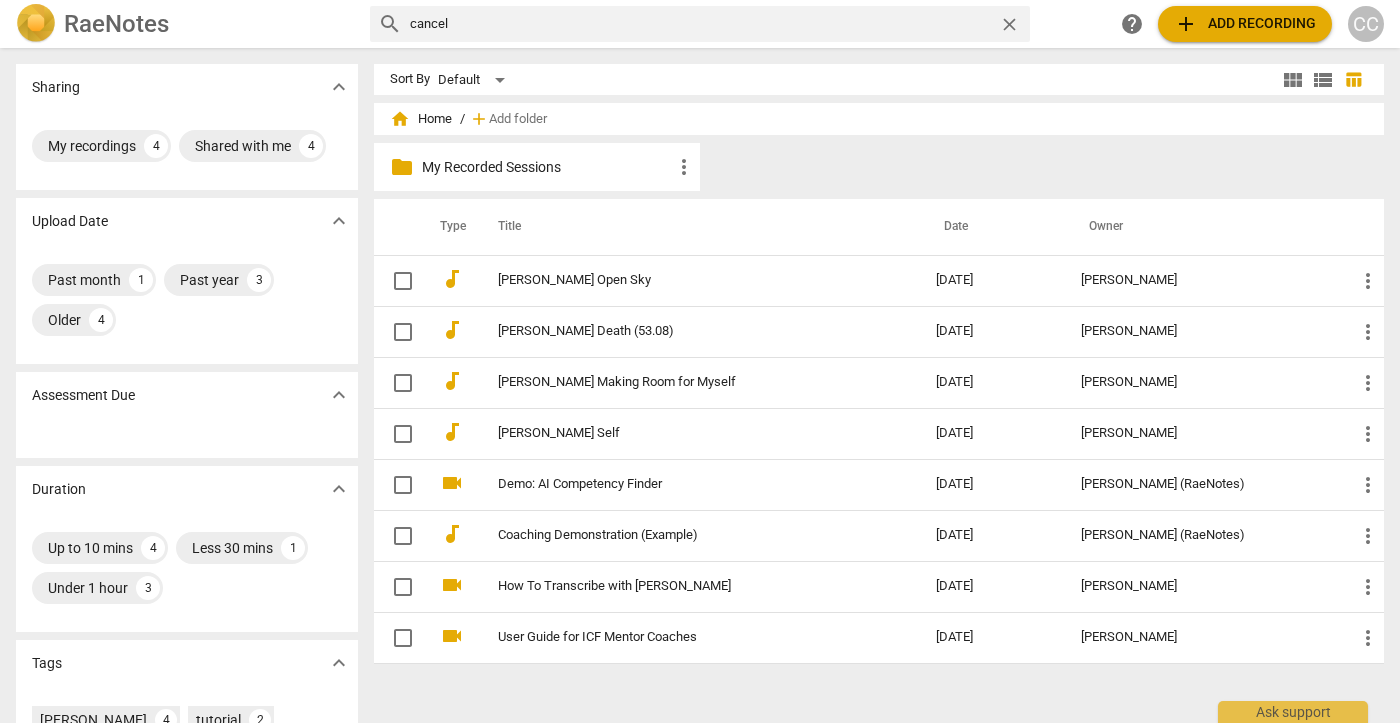 type on "cancel" 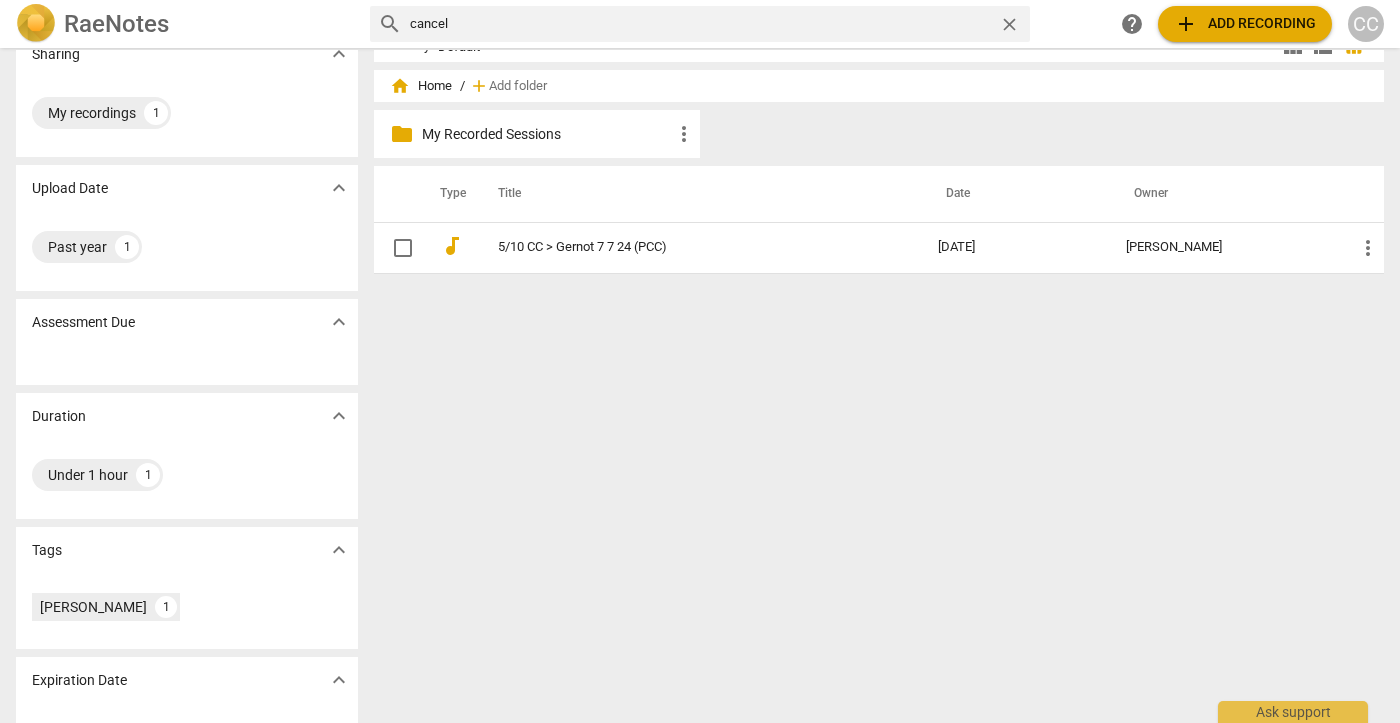 scroll, scrollTop: 0, scrollLeft: 0, axis: both 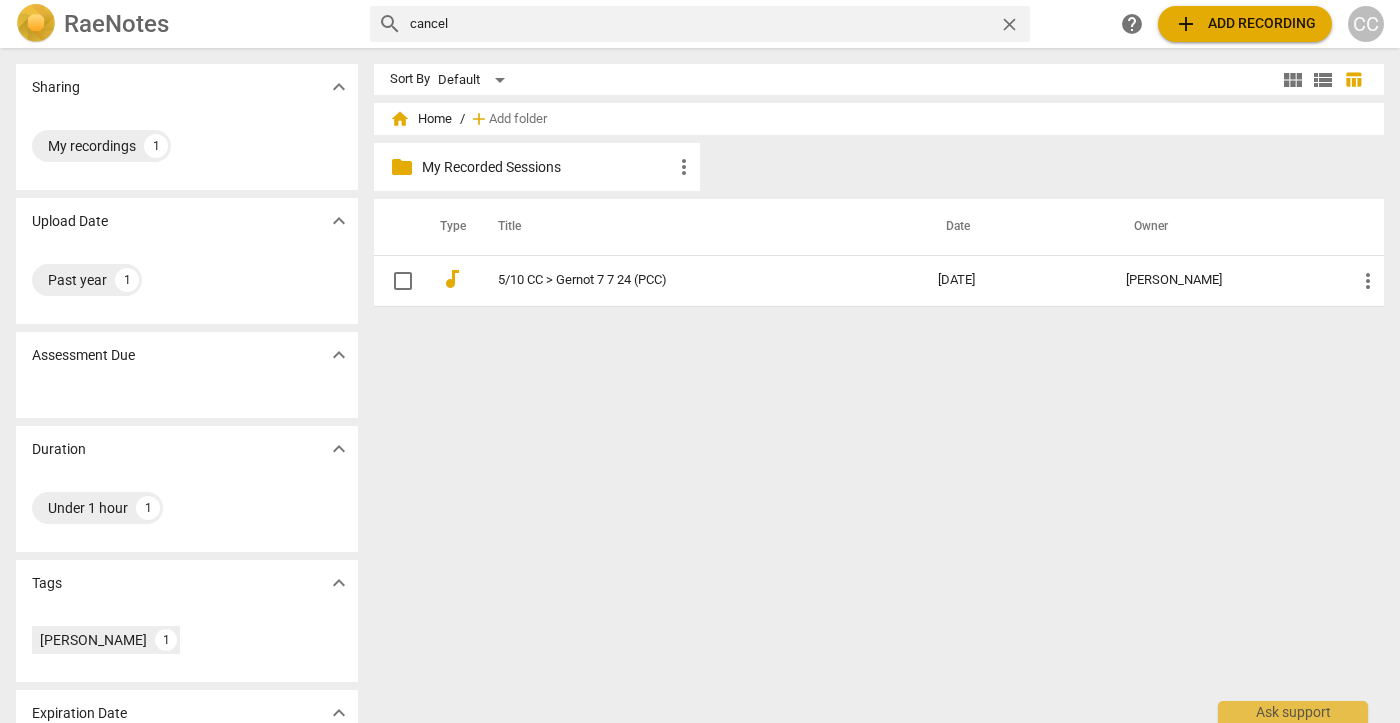 click on "CC" at bounding box center [1366, 24] 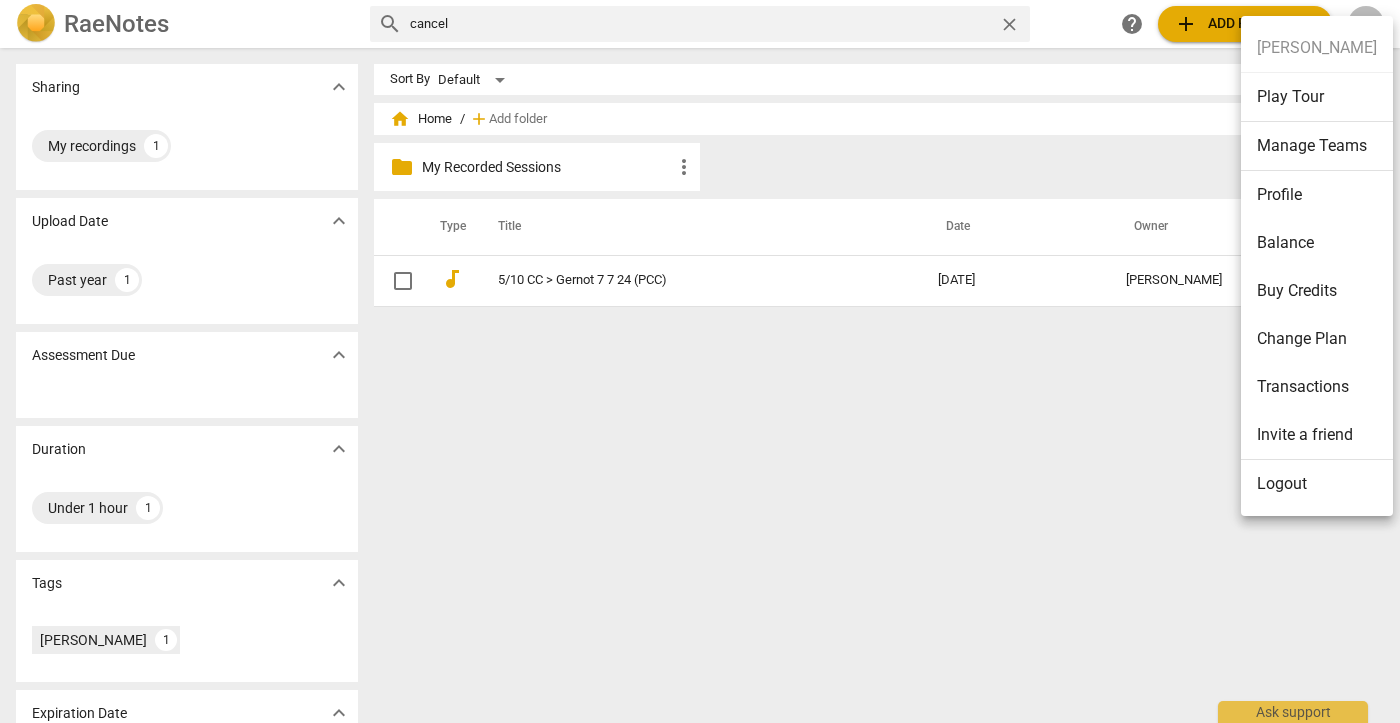 click on "Profile" at bounding box center (1317, 195) 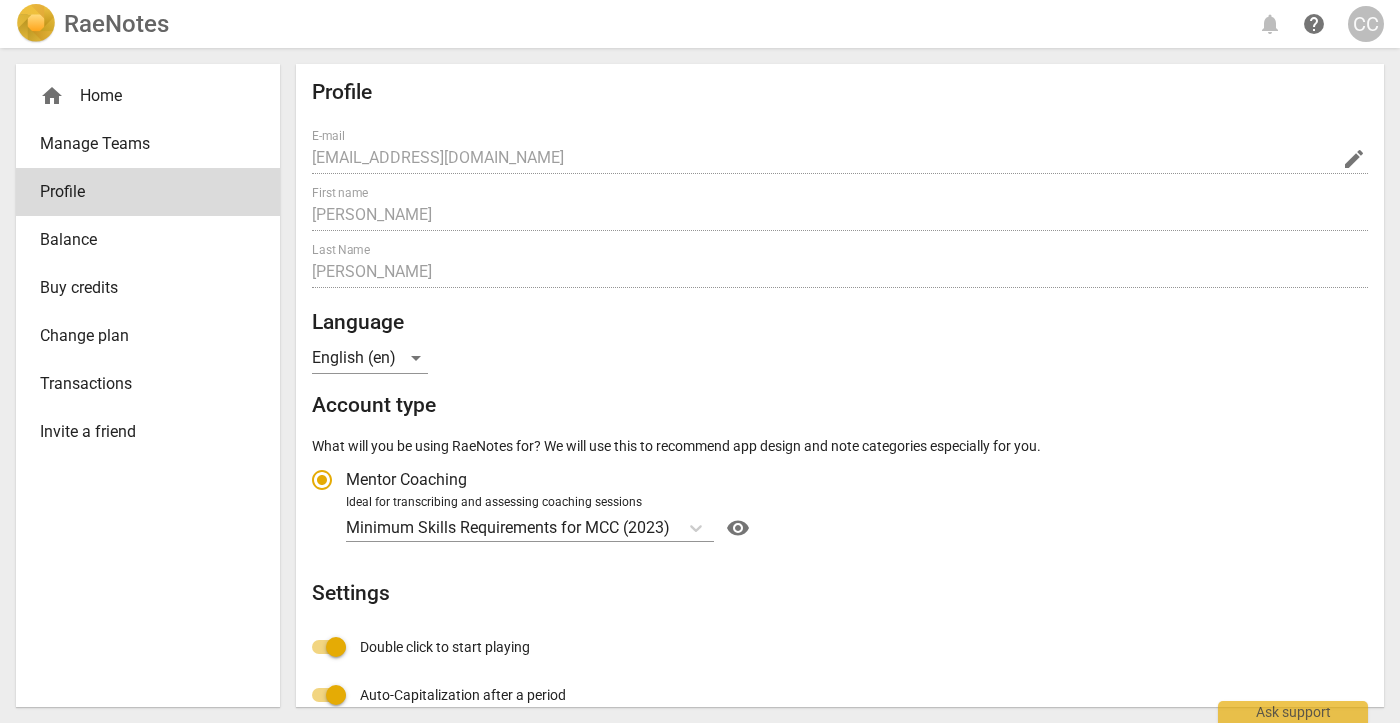 radio on "false" 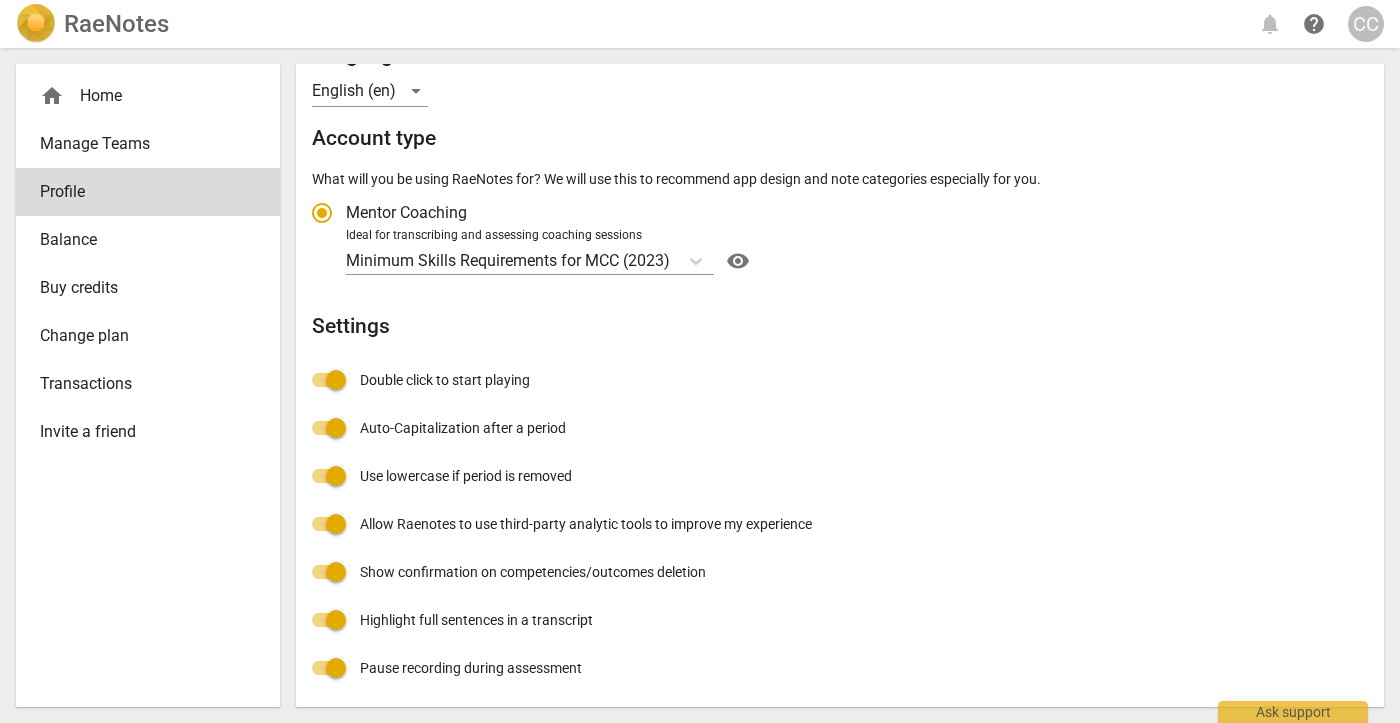 scroll, scrollTop: 269, scrollLeft: 0, axis: vertical 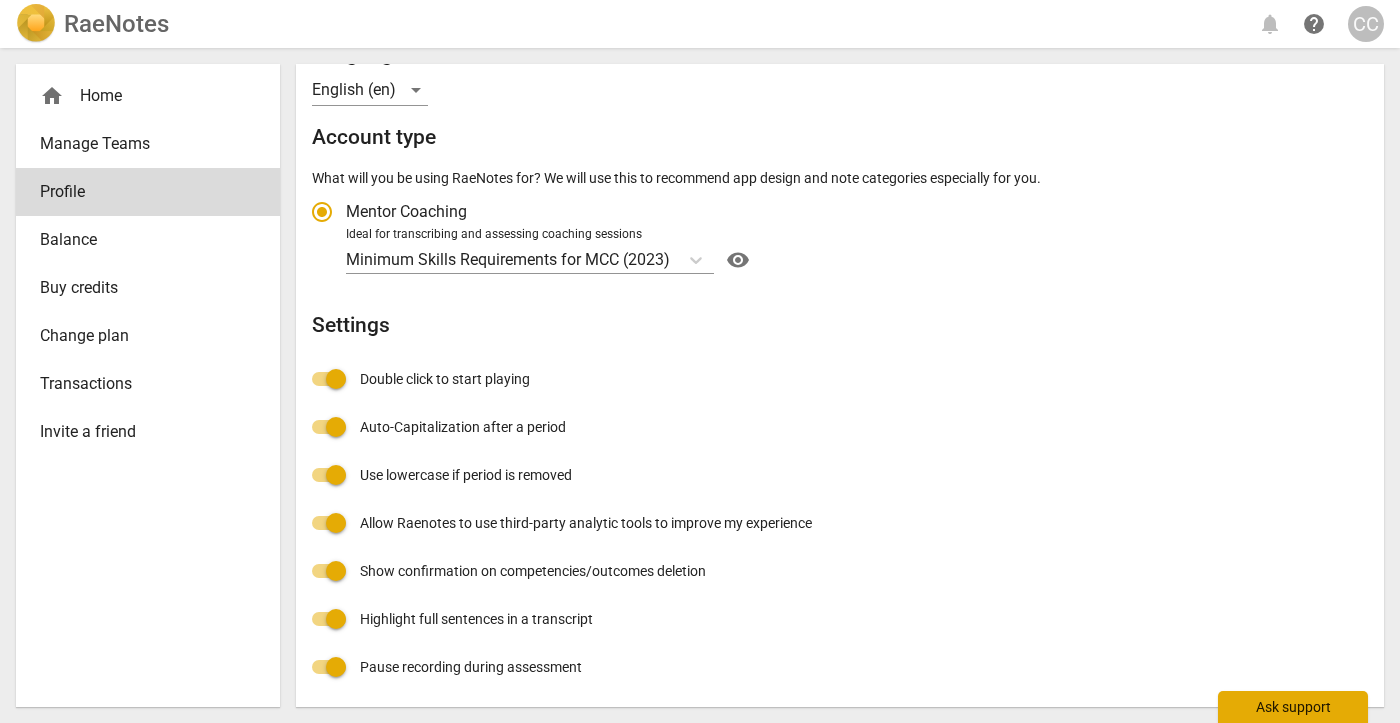 click on "Ask support" at bounding box center [1293, 707] 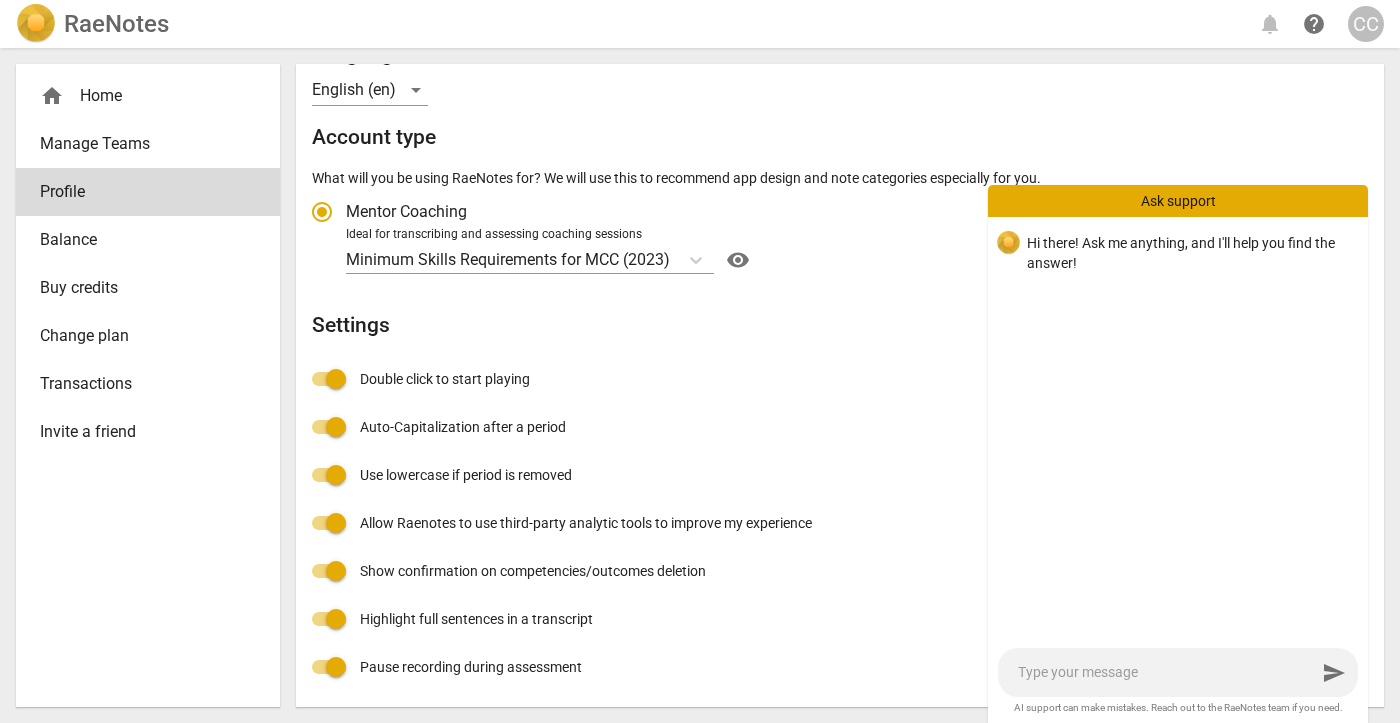 type on "H" 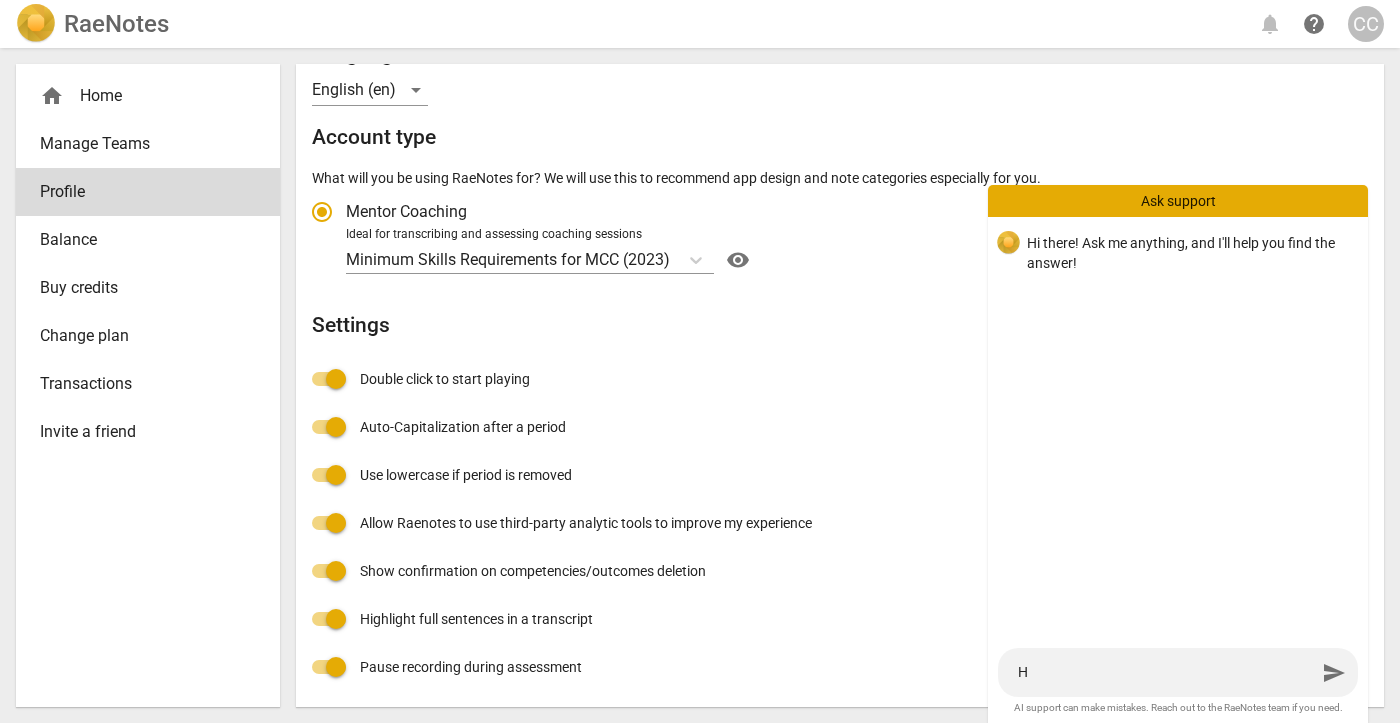 type on "Ho" 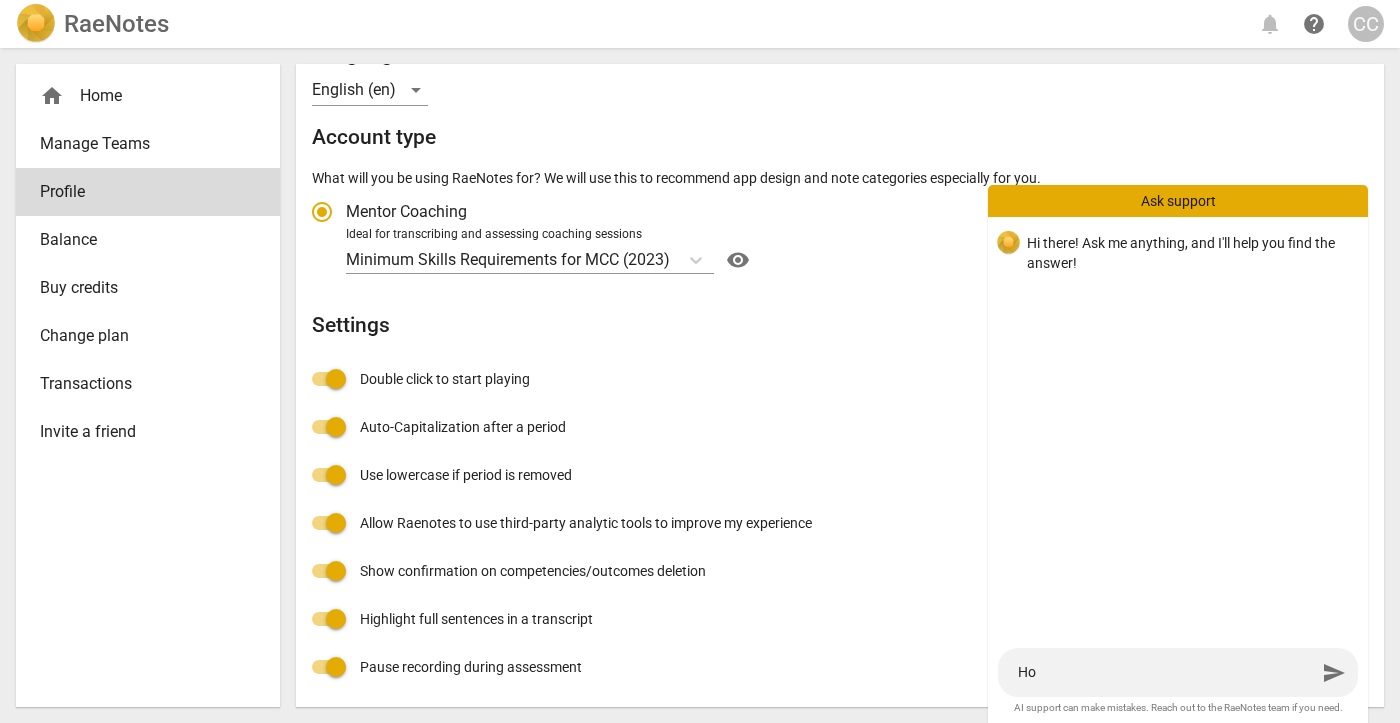type on "Ho" 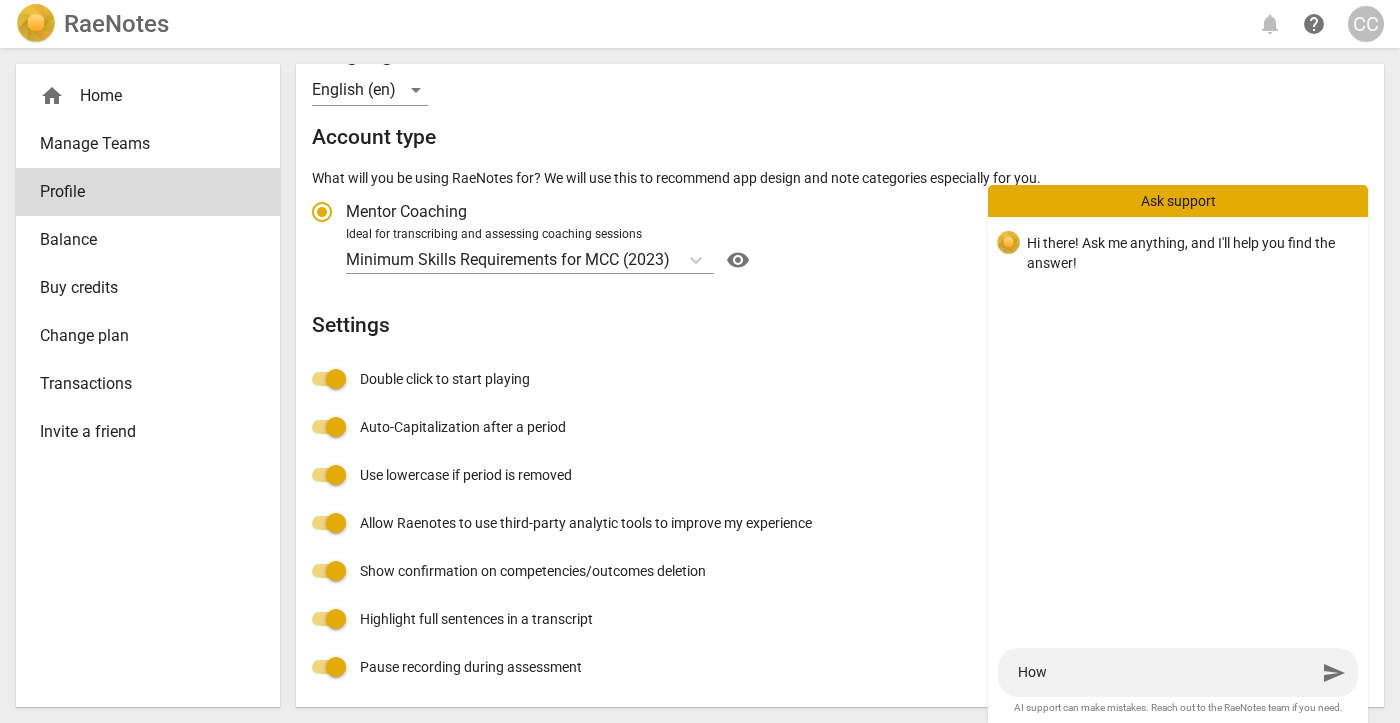type on "How" 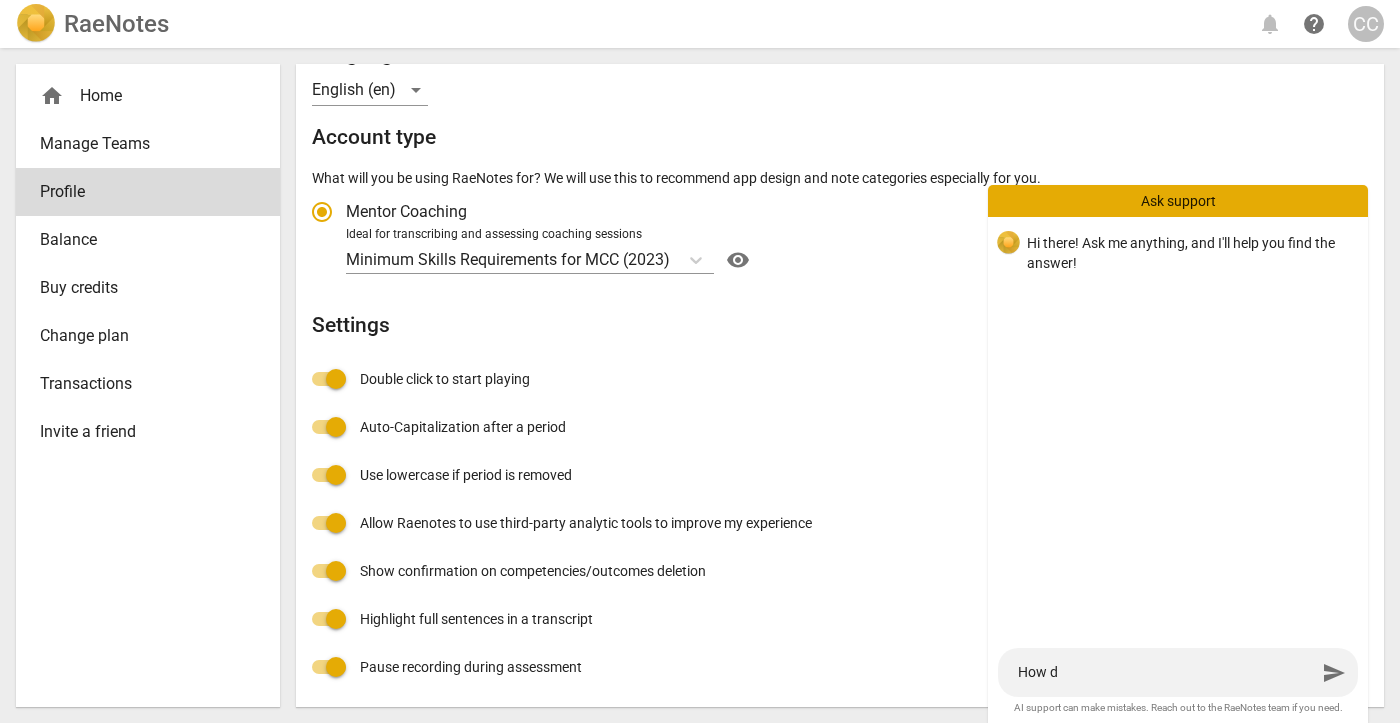type on "How do" 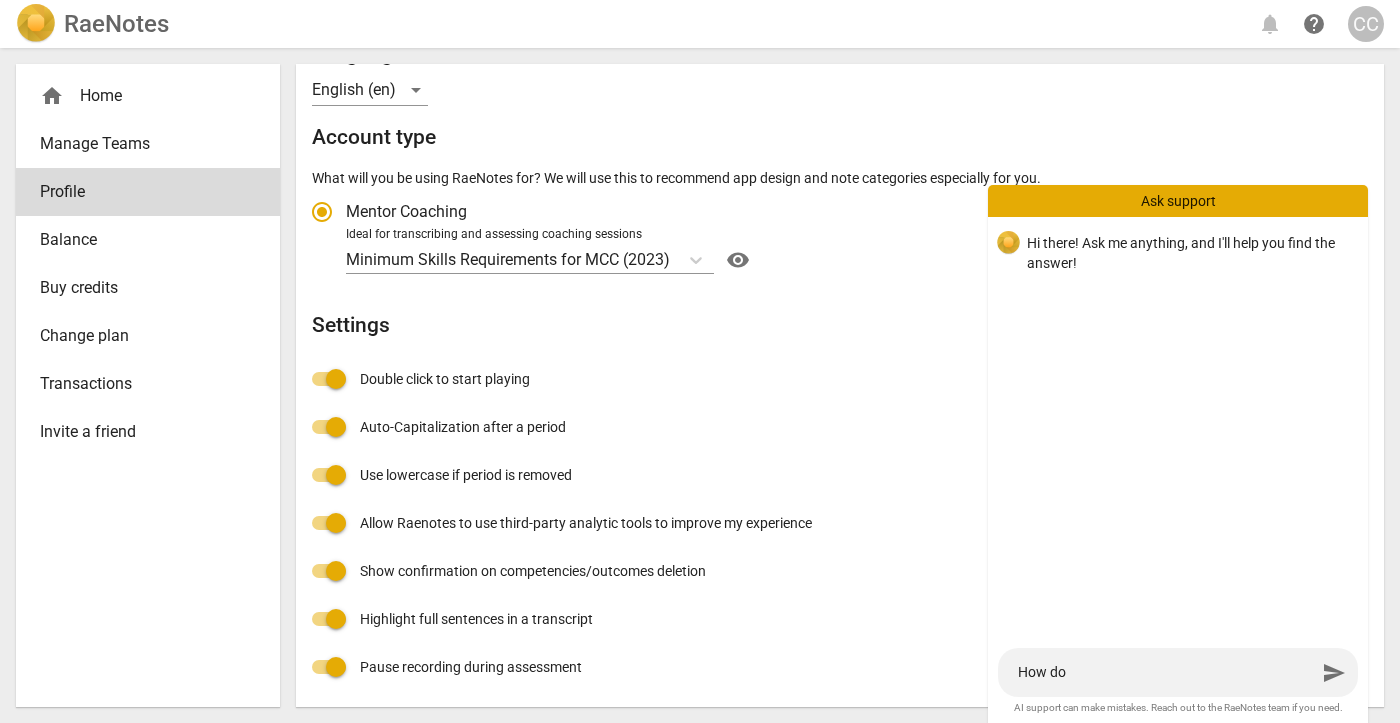 type on "How do" 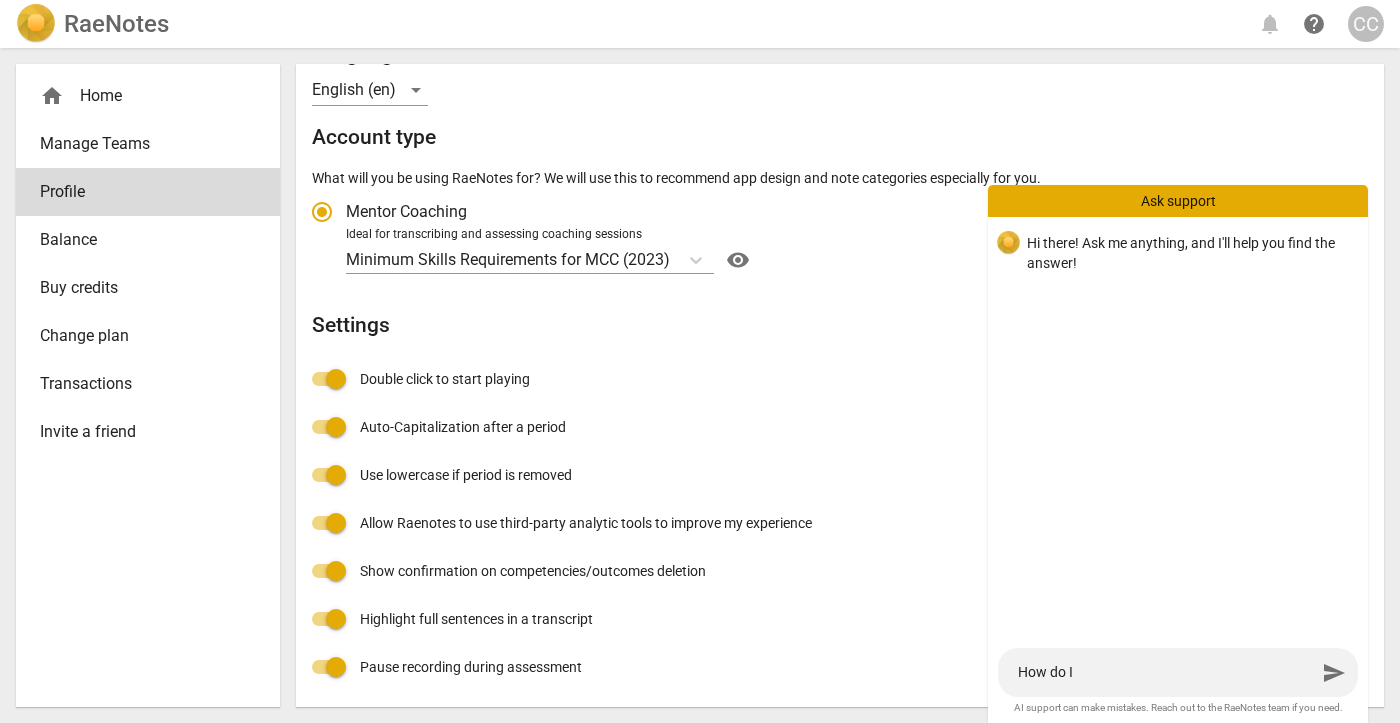 type on "How do I" 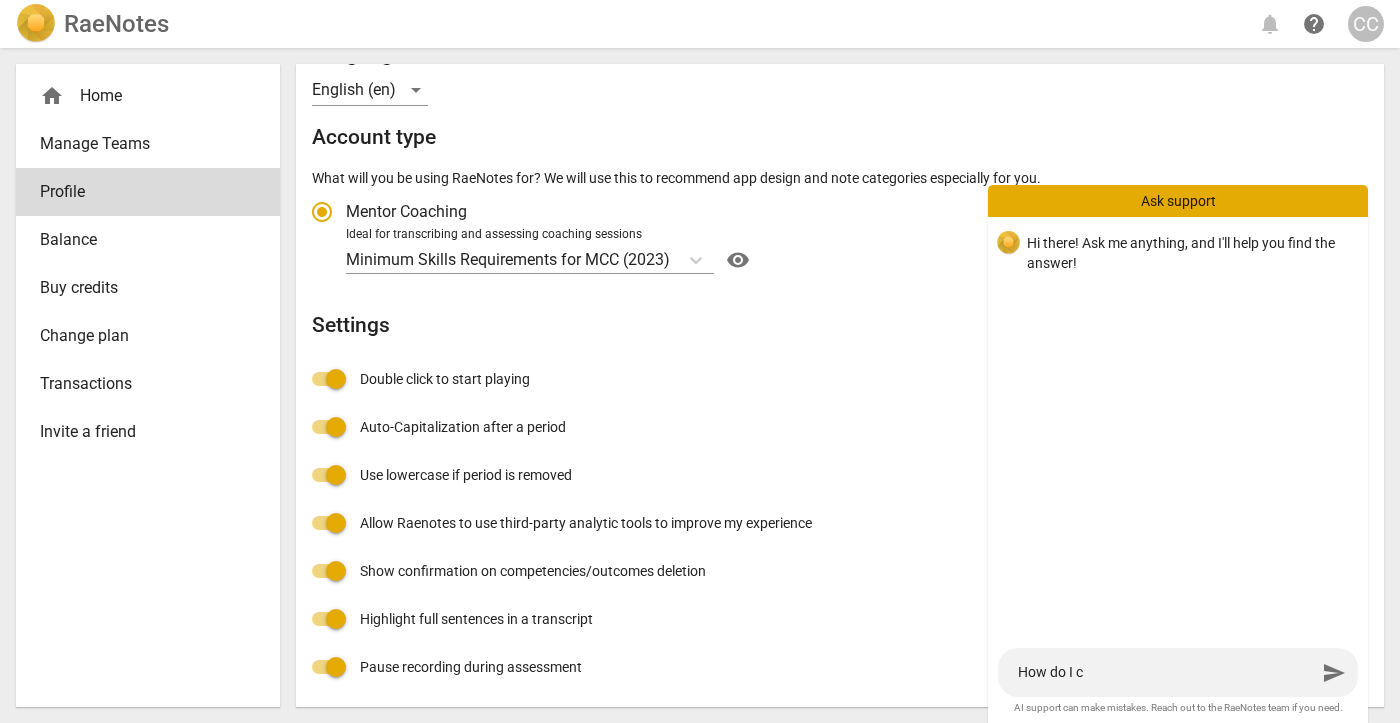 type on "How do I ca" 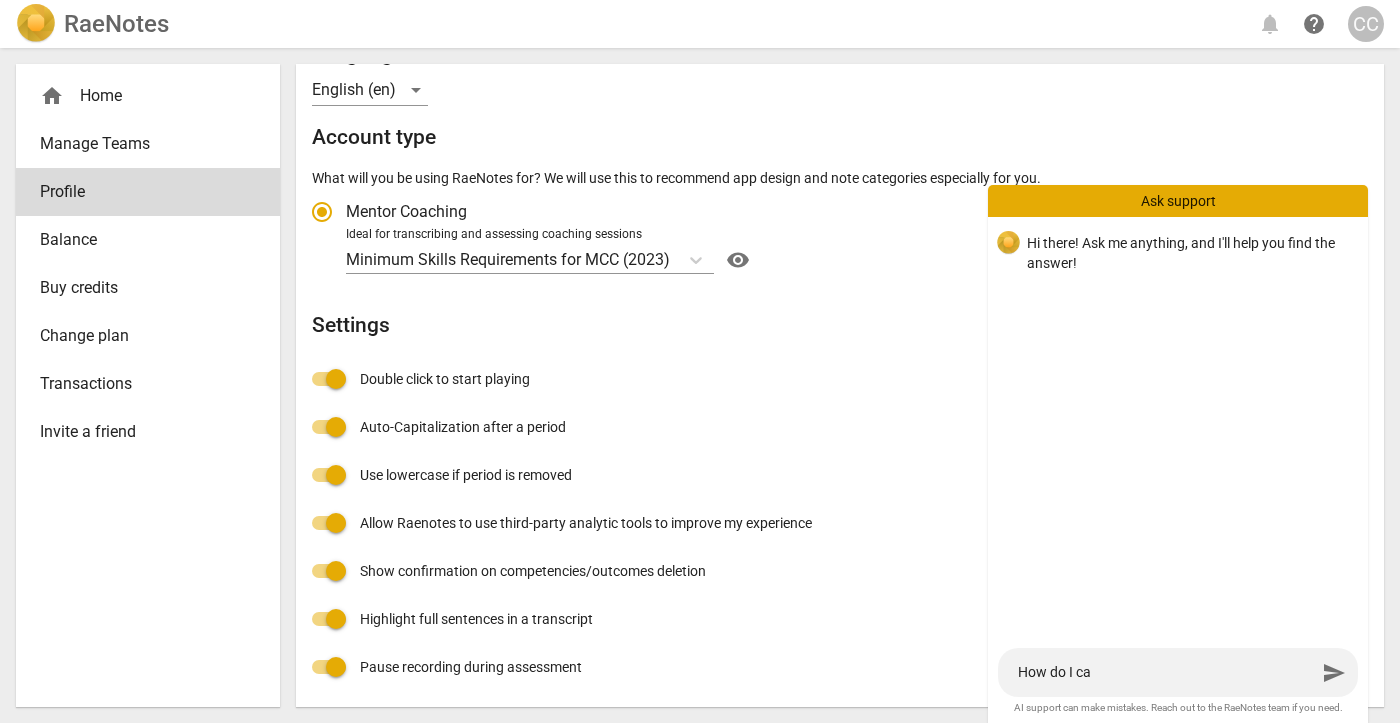 type on "How do I ca" 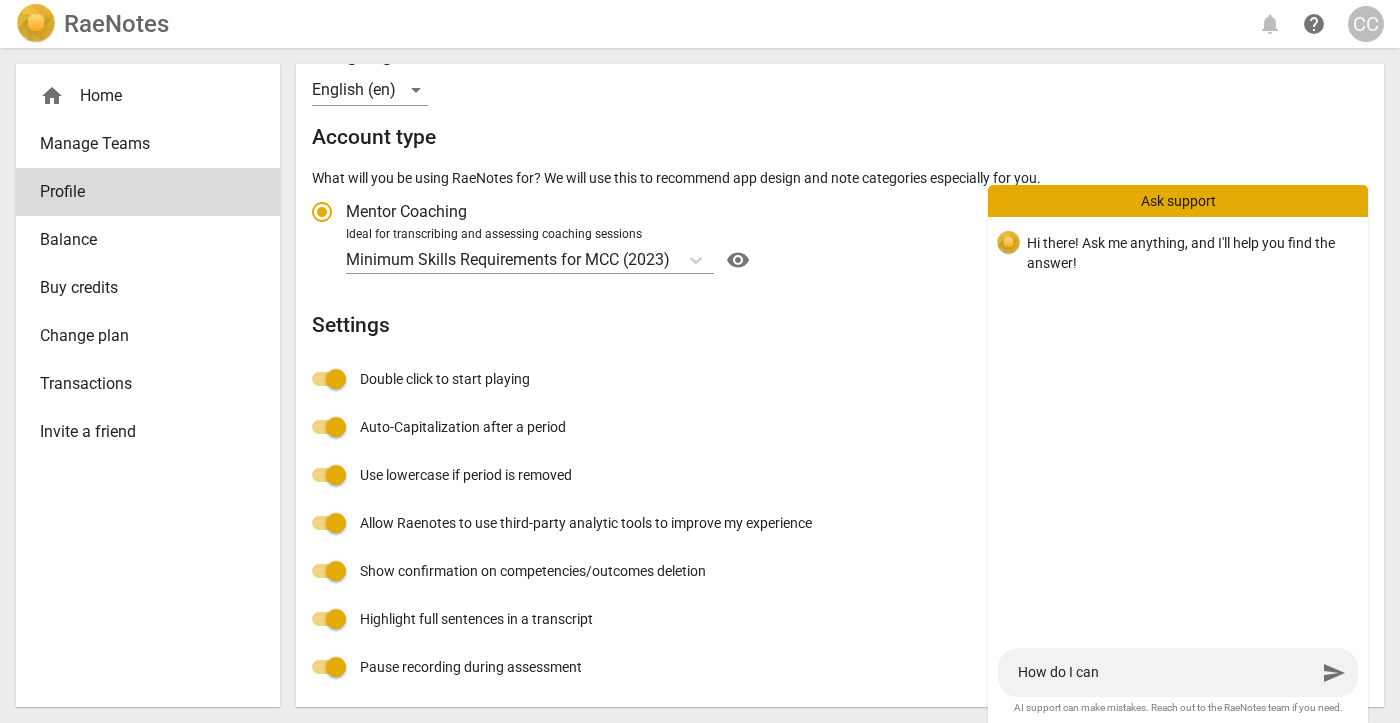 type on "How do I can" 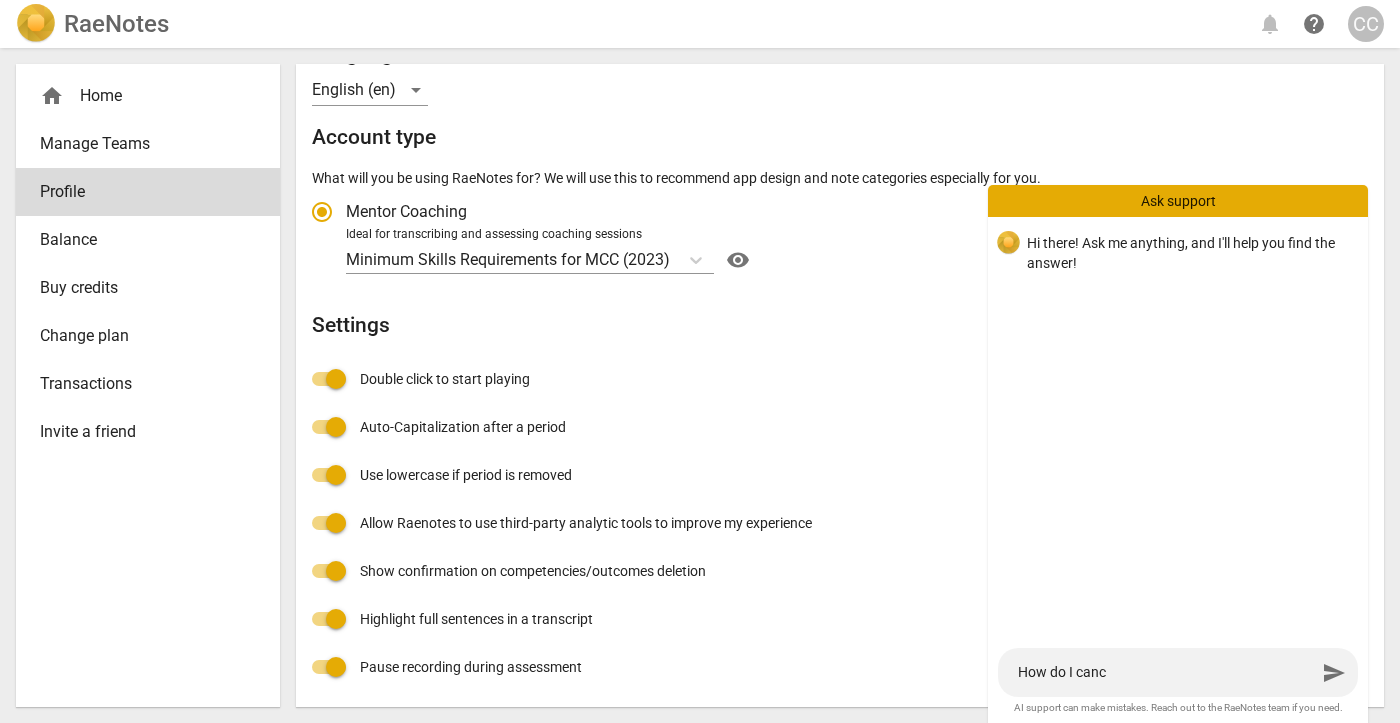 type on "How do I cance" 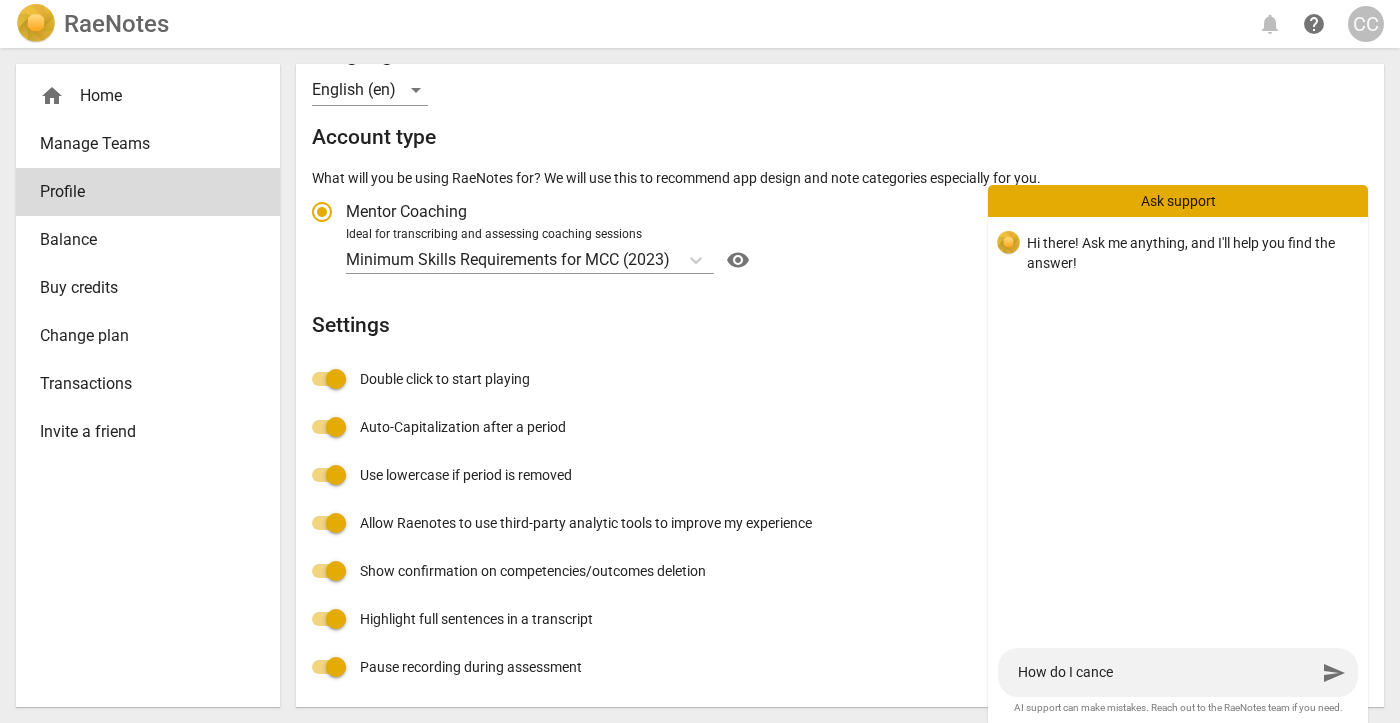 type on "How do I cancel" 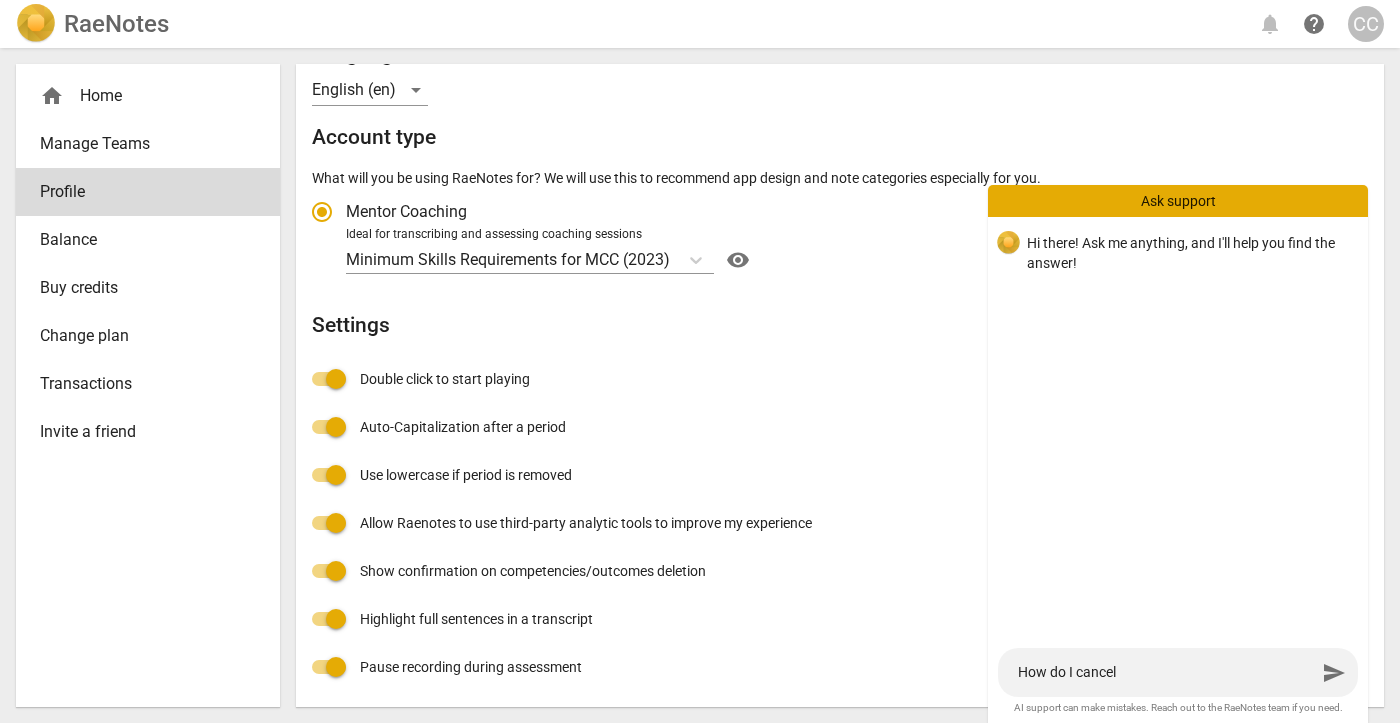 type on "How do I cancel" 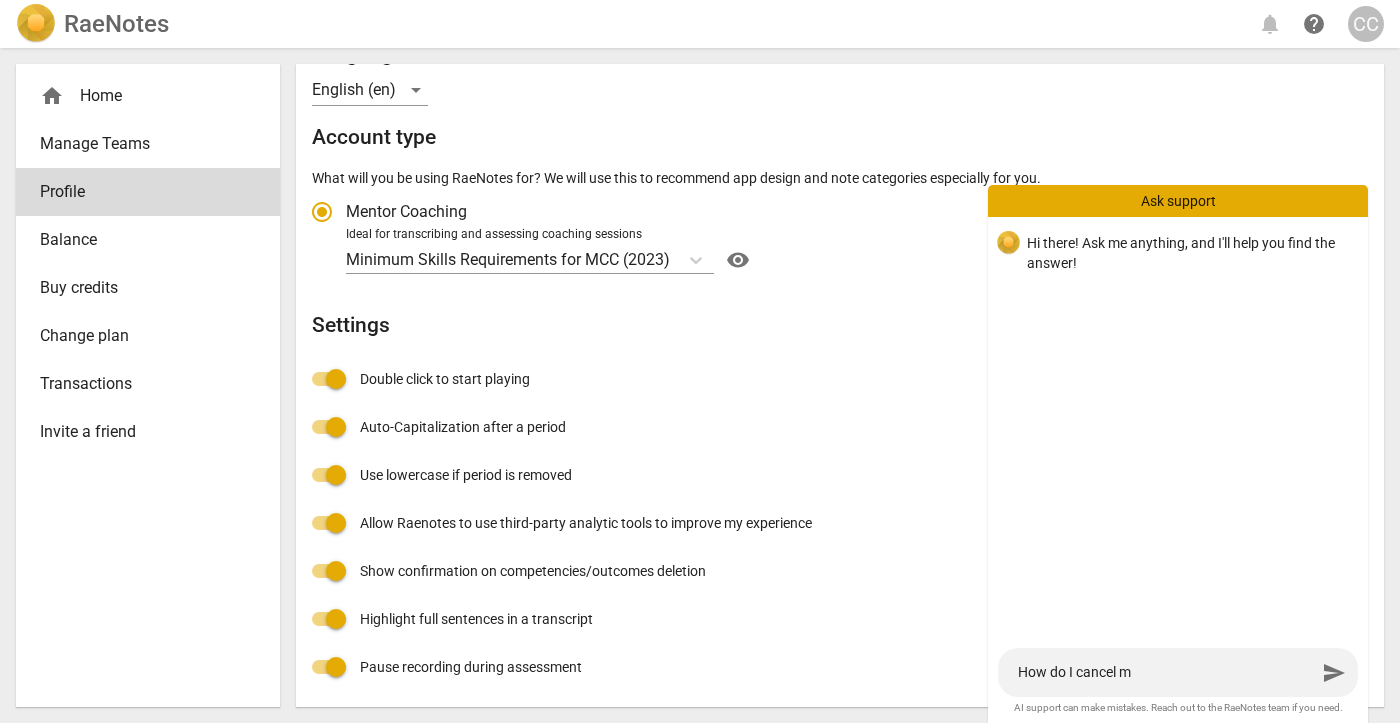 type on "How do I cancel my" 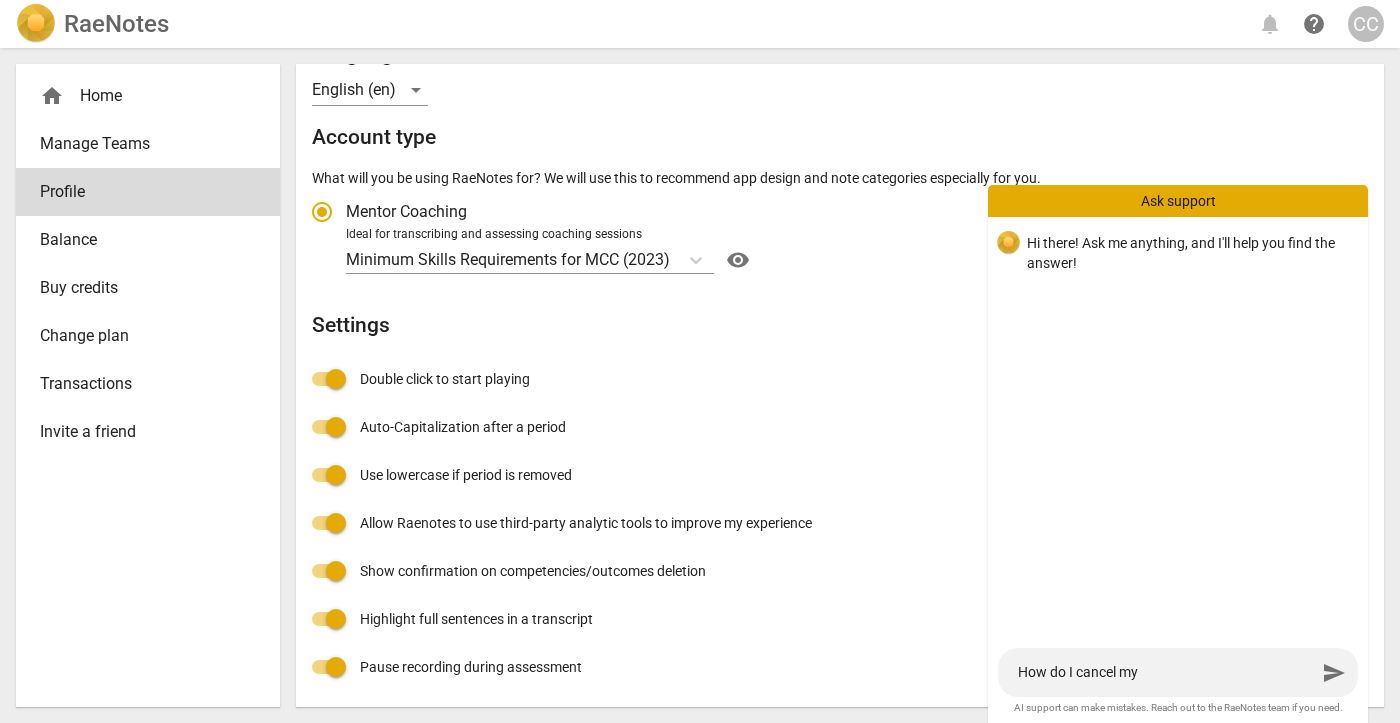 type on "How do I cancel my" 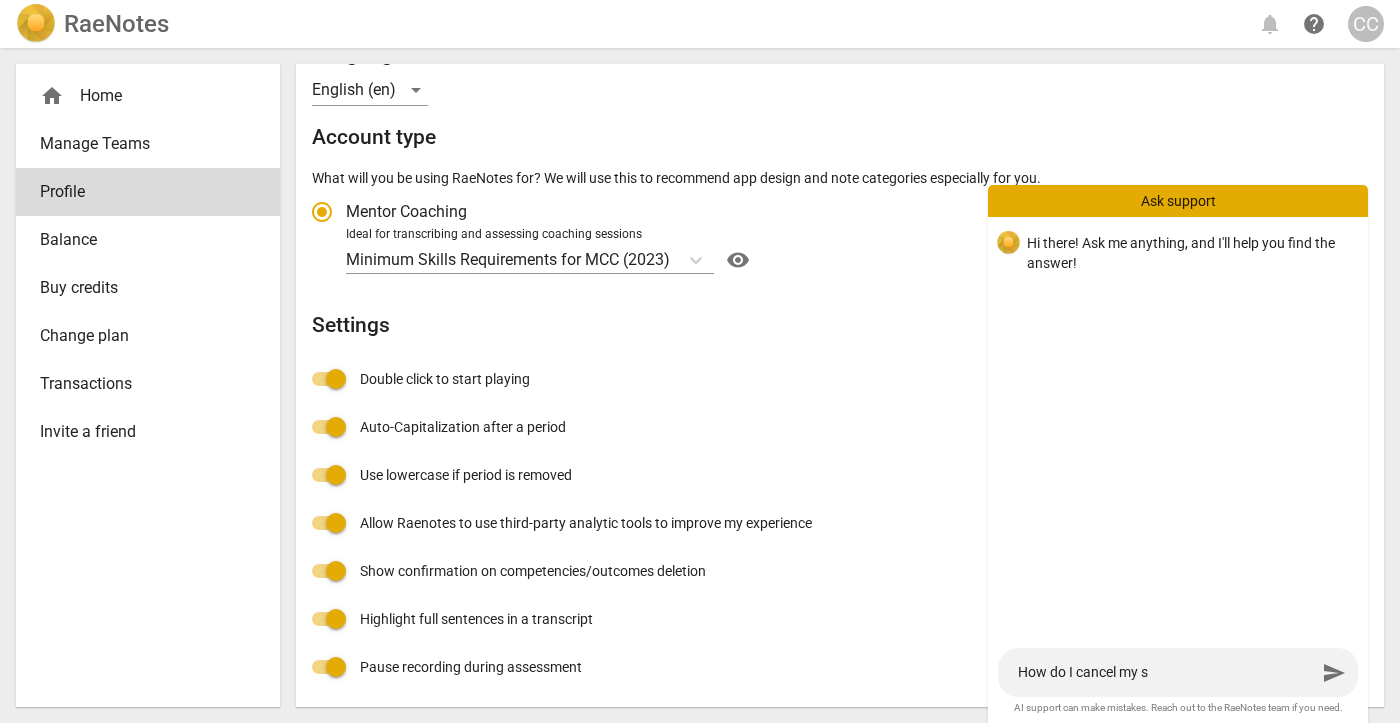 type on "How do I cancel my su" 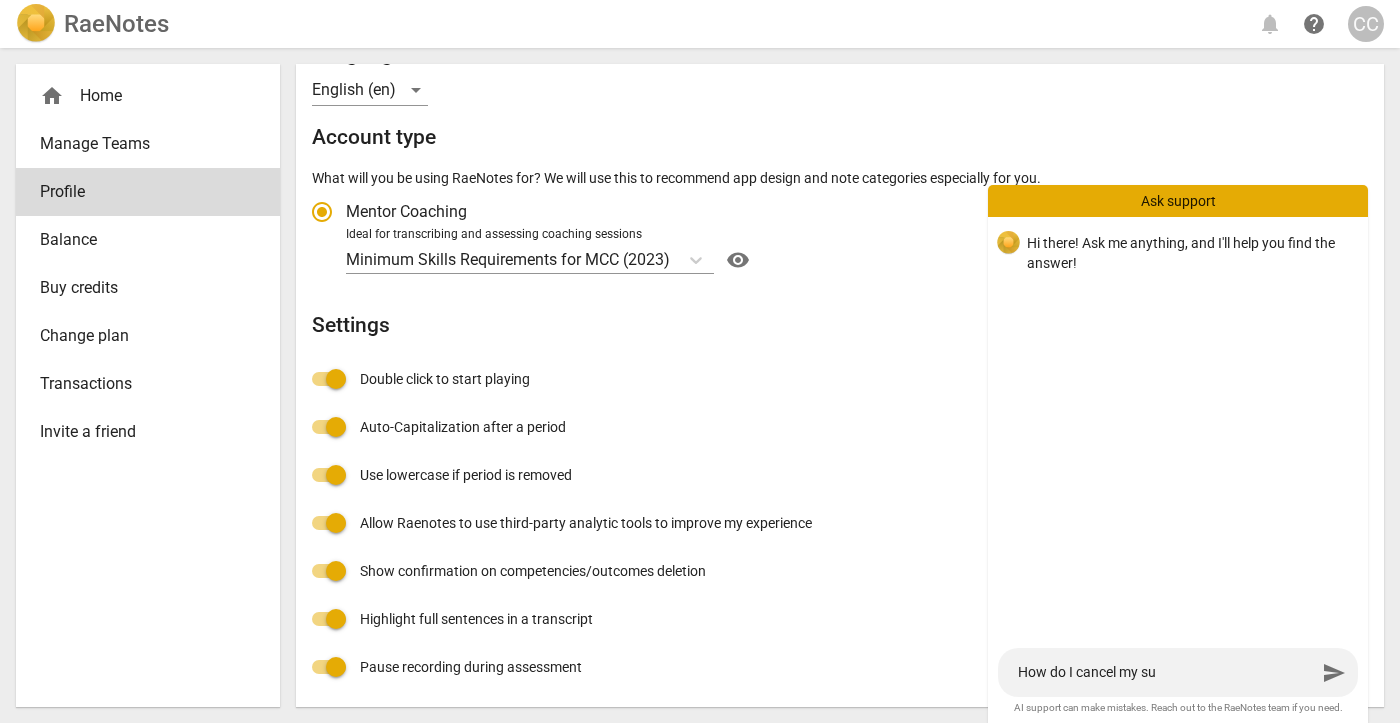 type on "How do I cancel my sub" 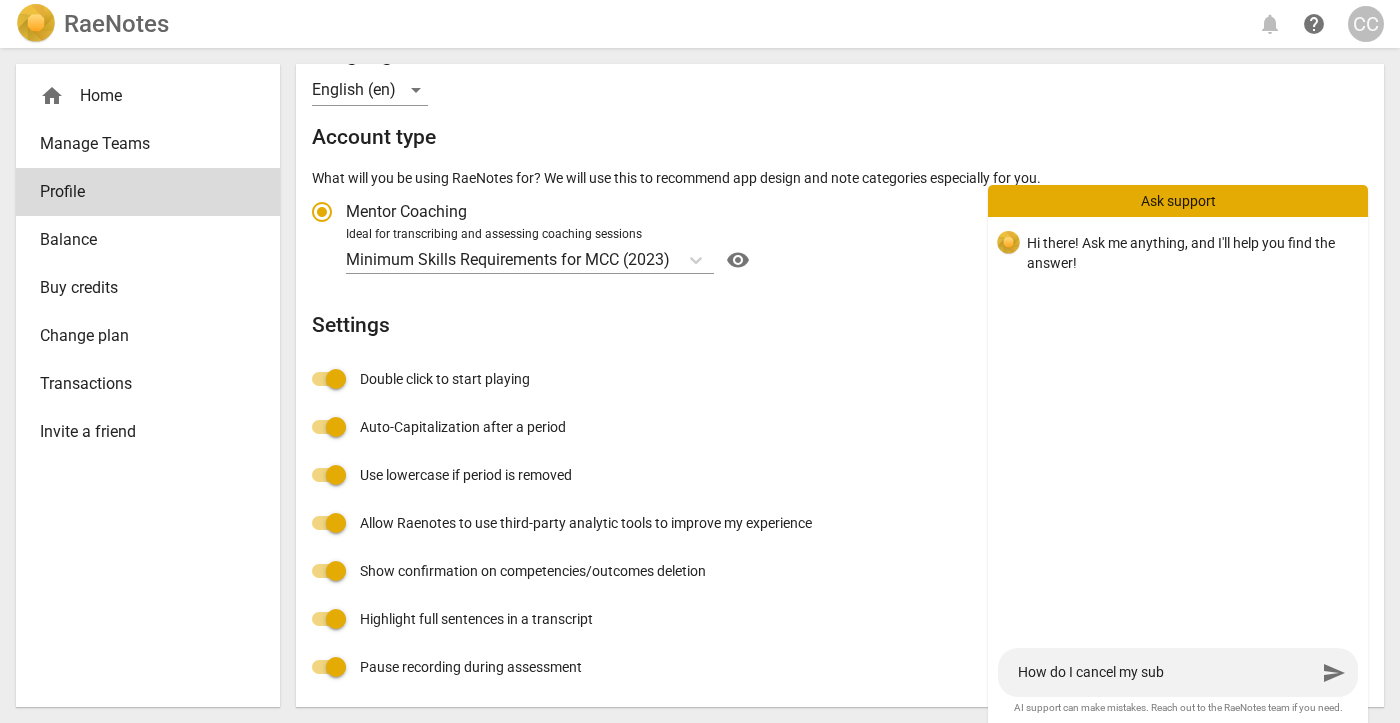 type on "How do I cancel my subs" 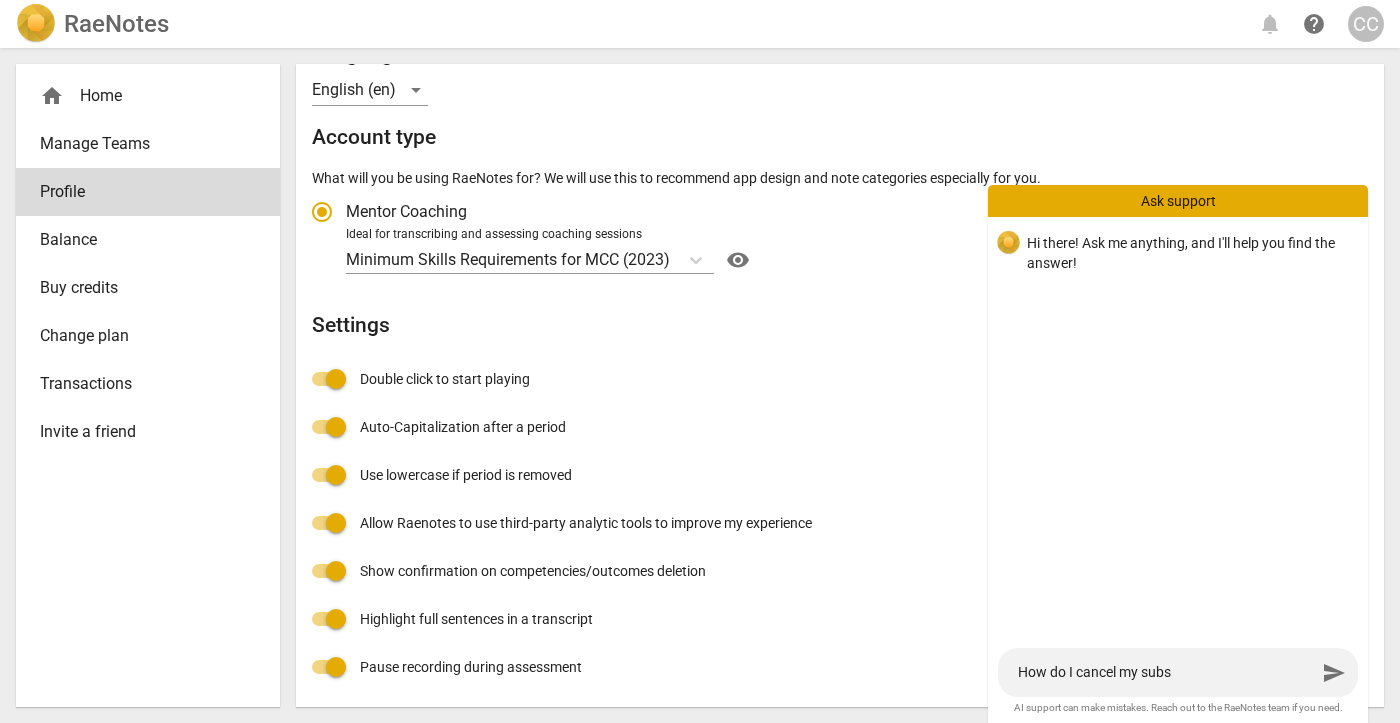 type on "How do I cancel my subsc" 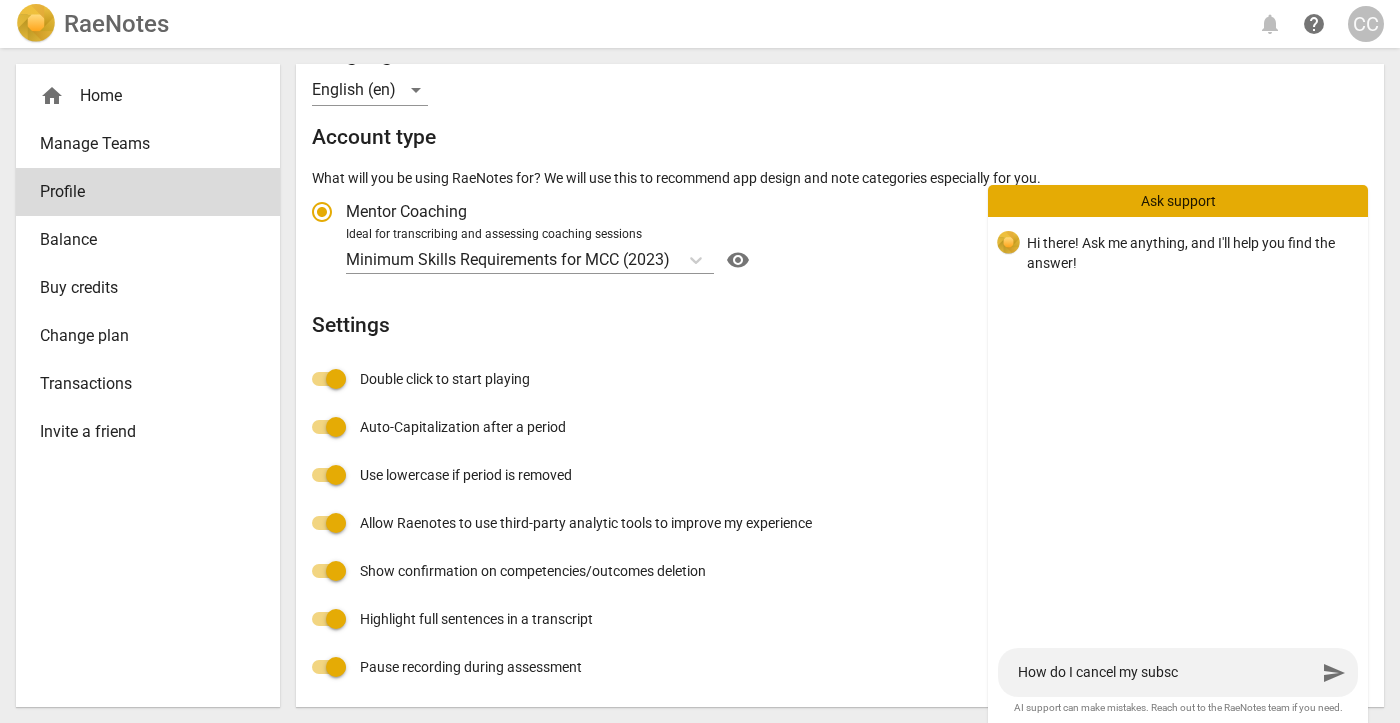 type on "How do I cancel my subscr" 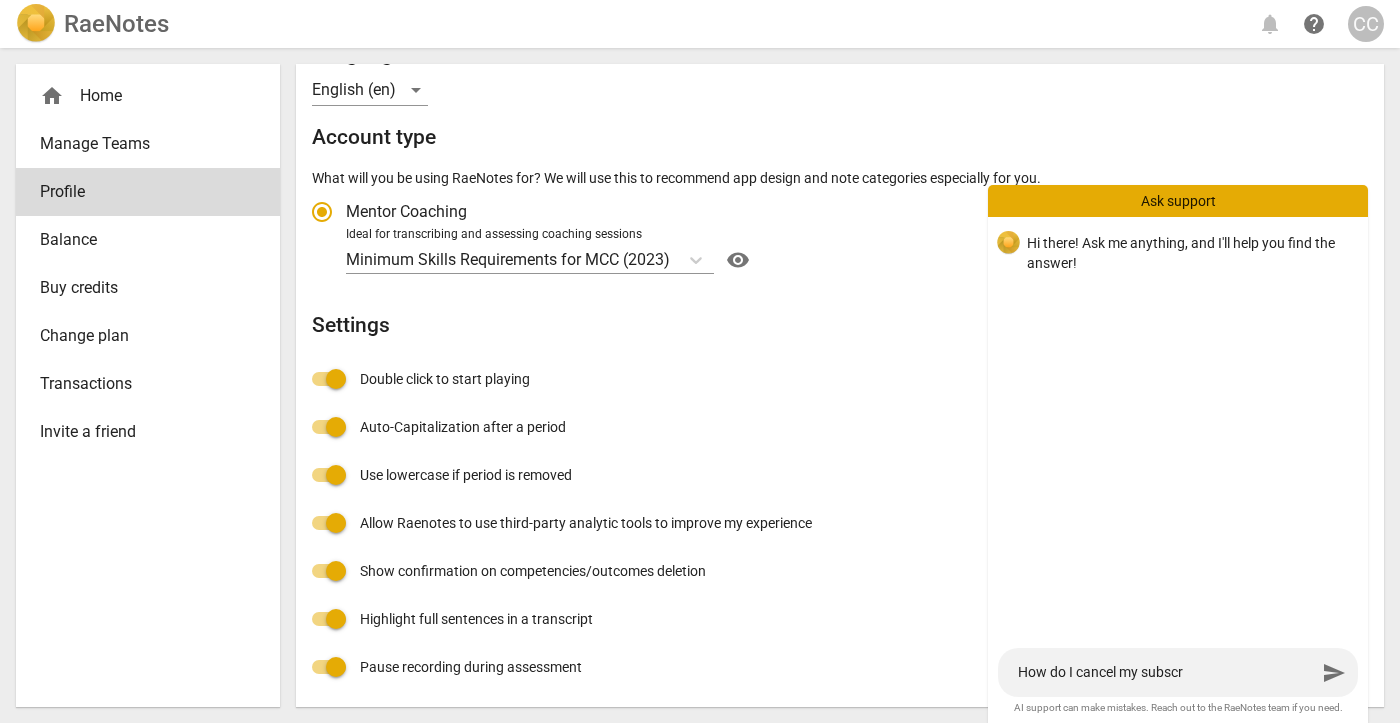 type on "How do I cancel my subscri" 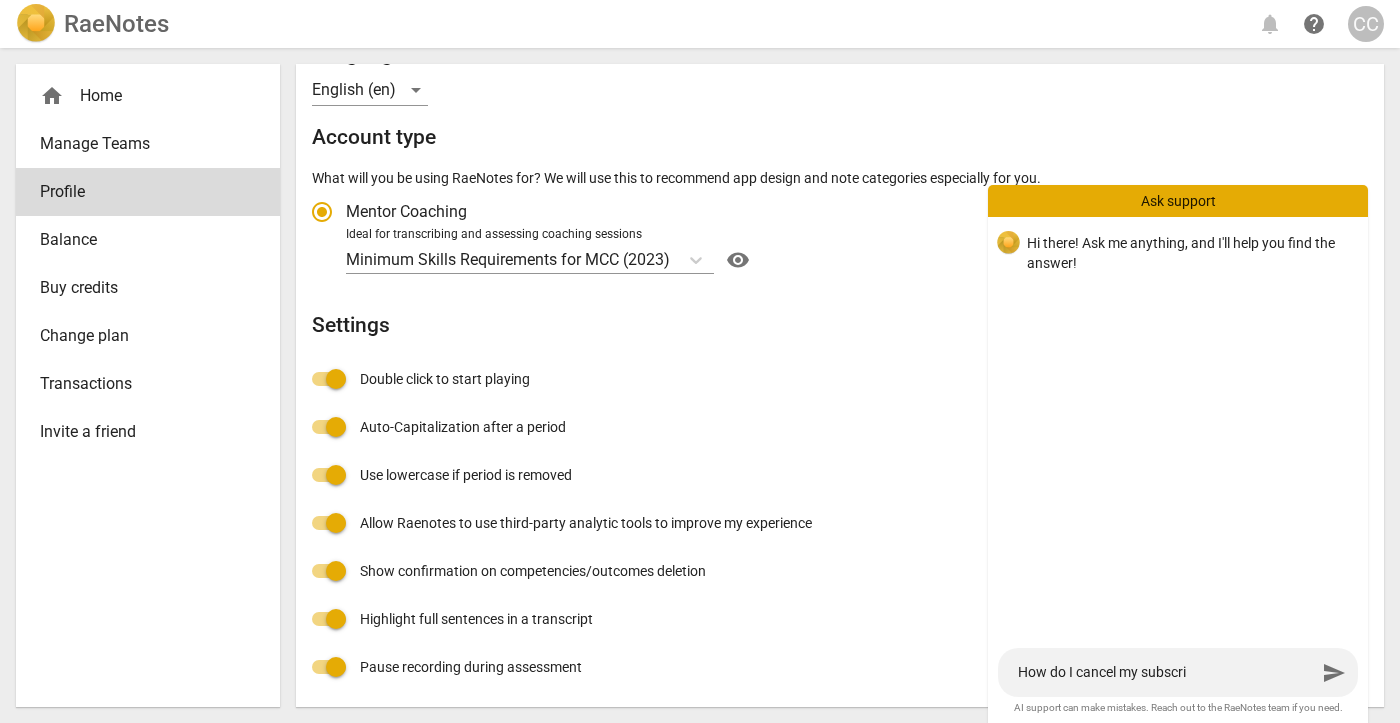 type on "How do I cancel my subscrip" 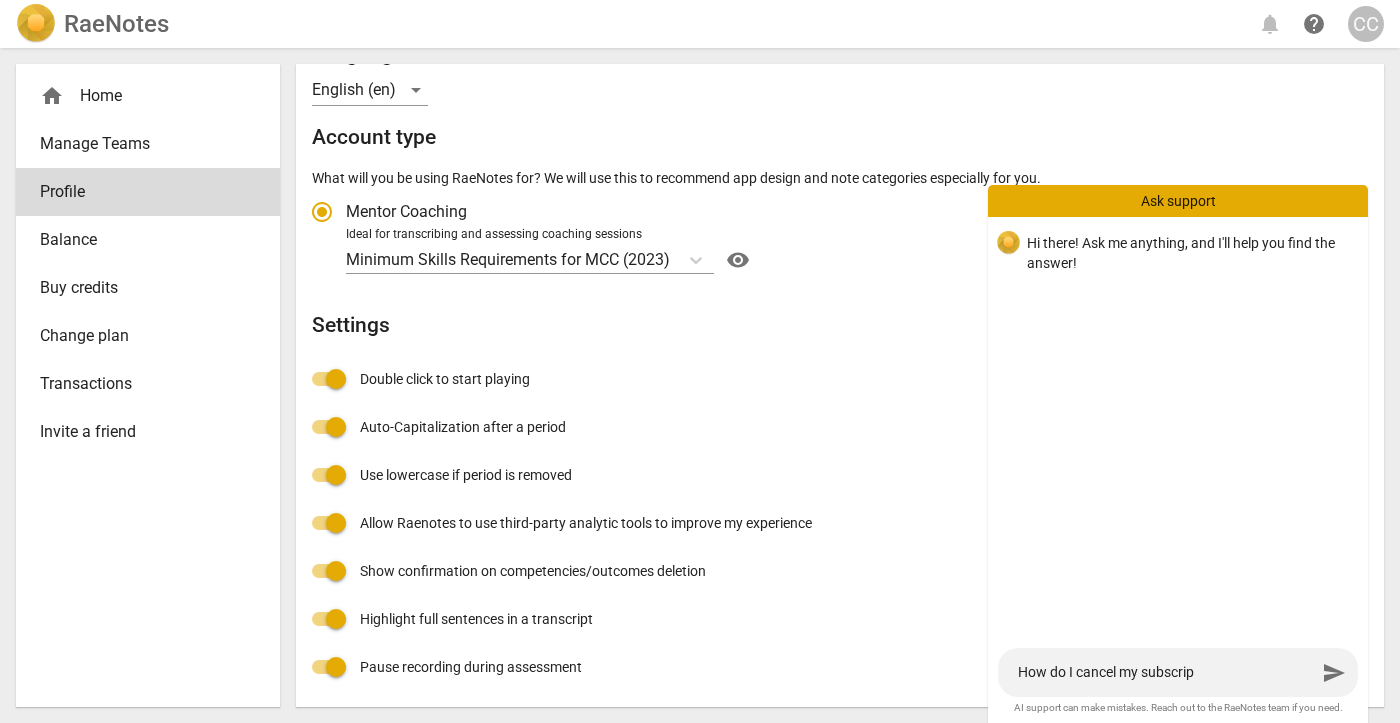 type on "How do I cancel my subscript" 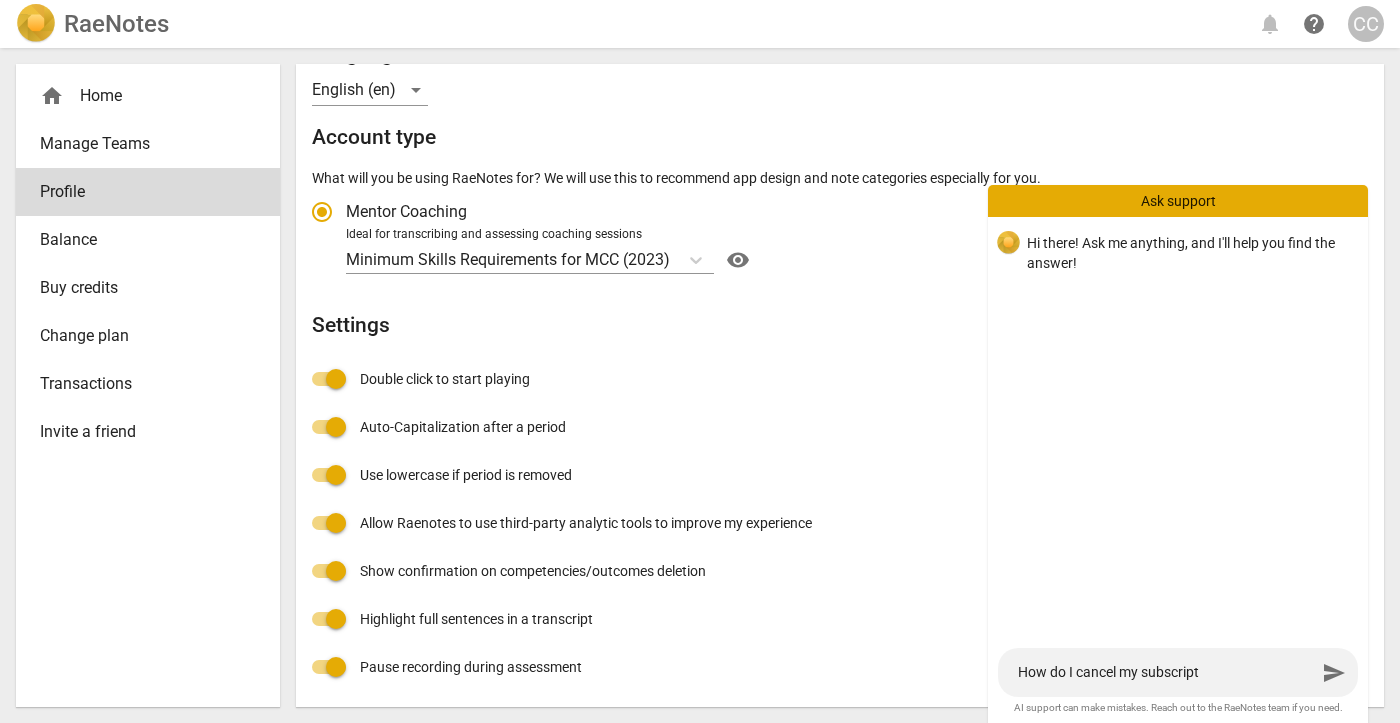 type on "How do I cancel my subscripti" 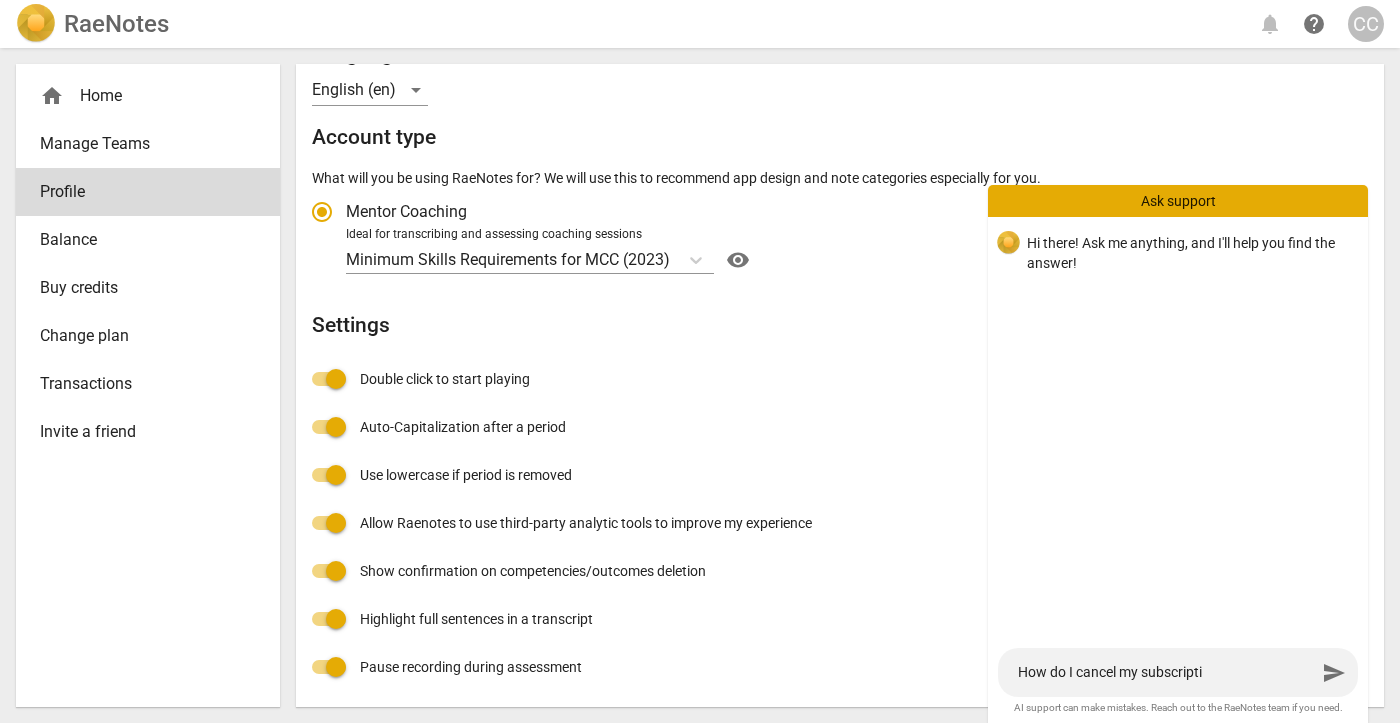 type on "How do I cancel my subscriptio" 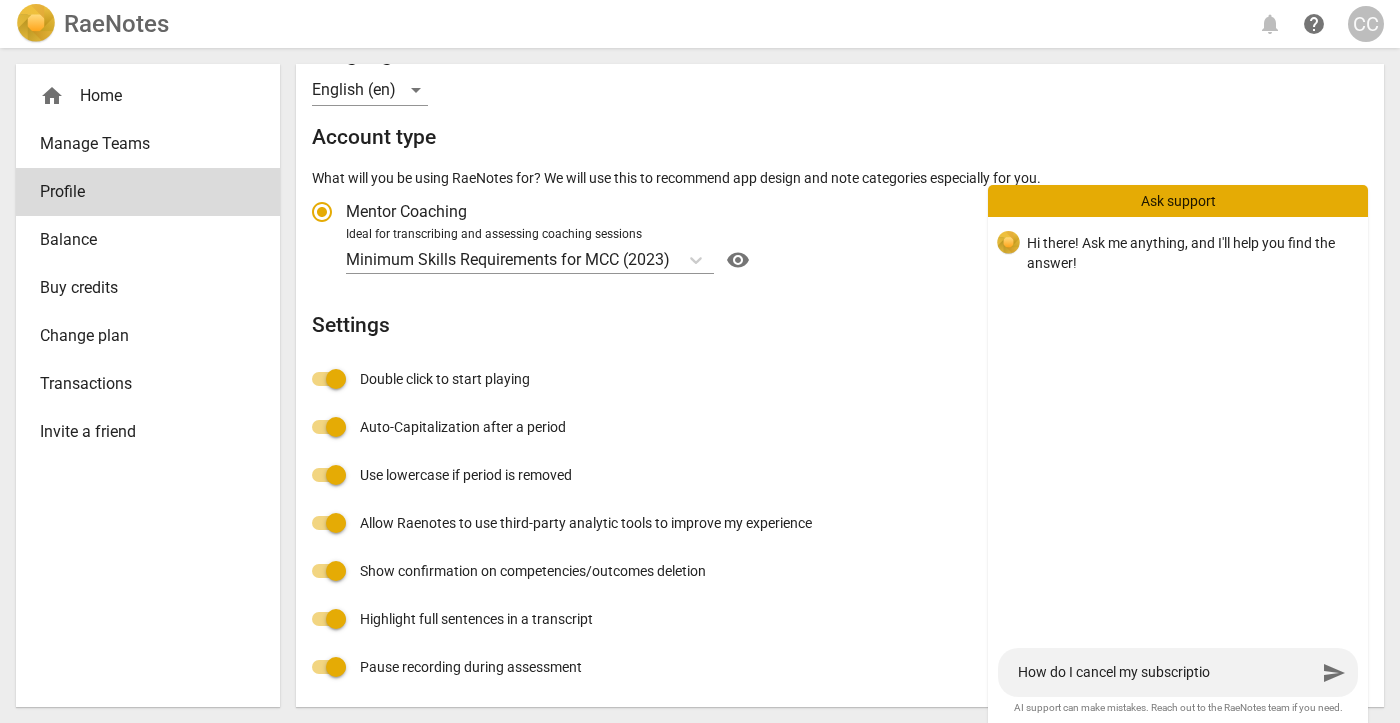 type on "How do I cancel my subscription" 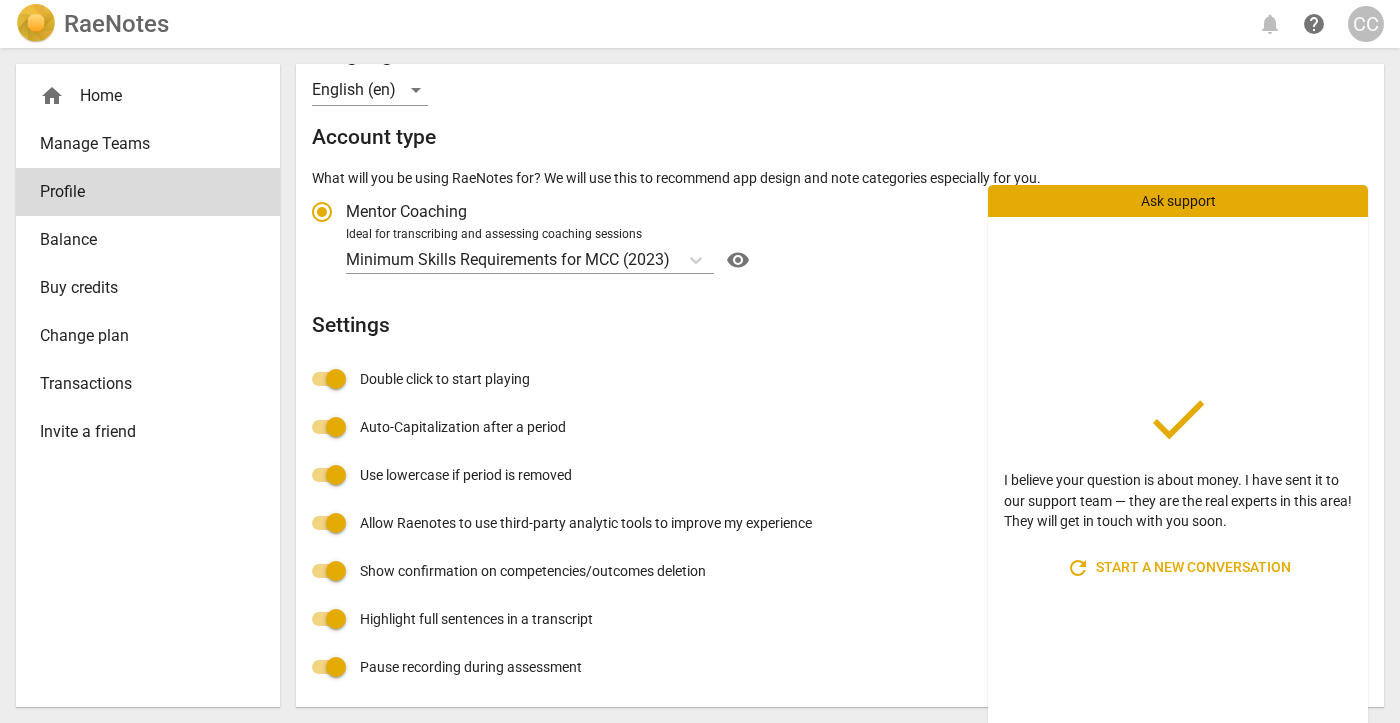 click on "home Home" at bounding box center (140, 96) 